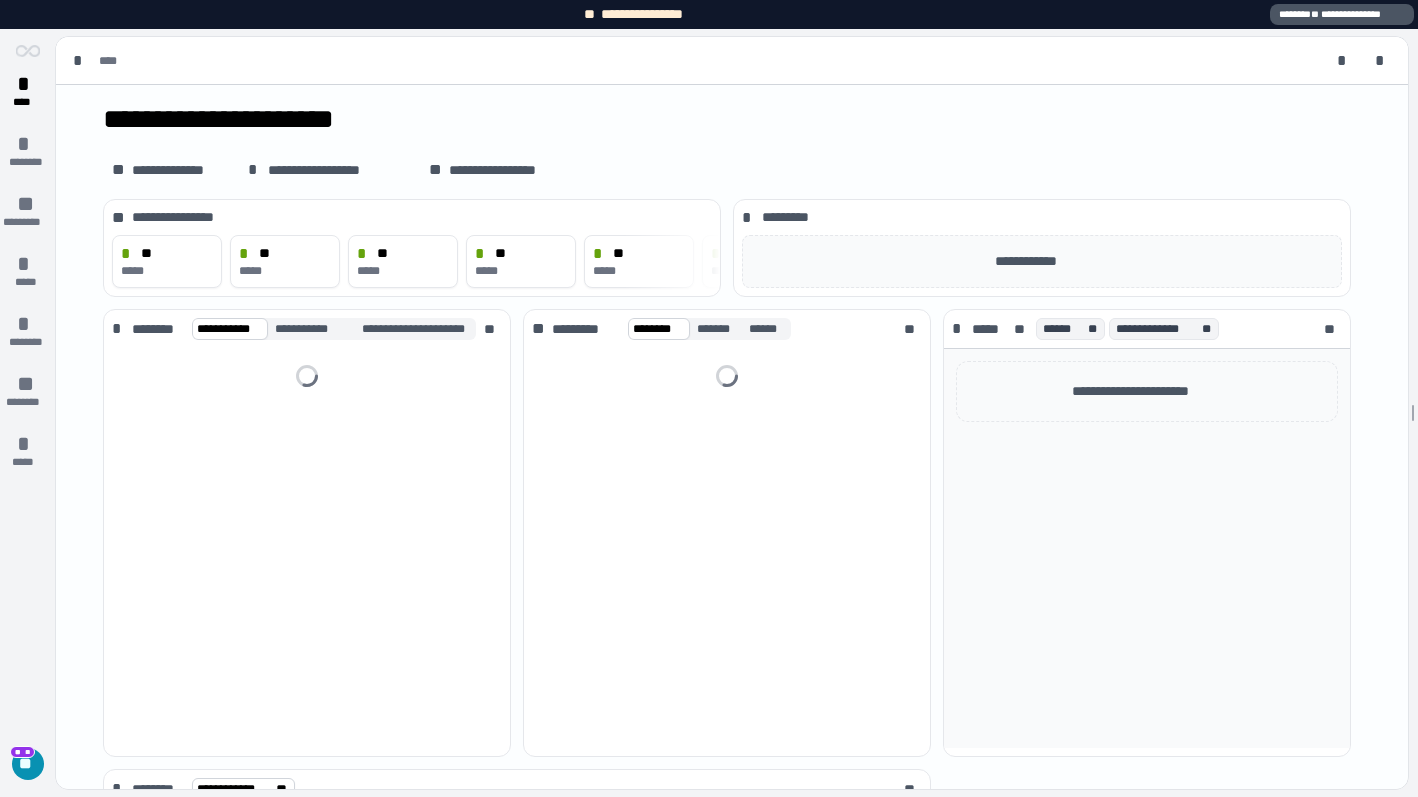 scroll, scrollTop: 0, scrollLeft: 0, axis: both 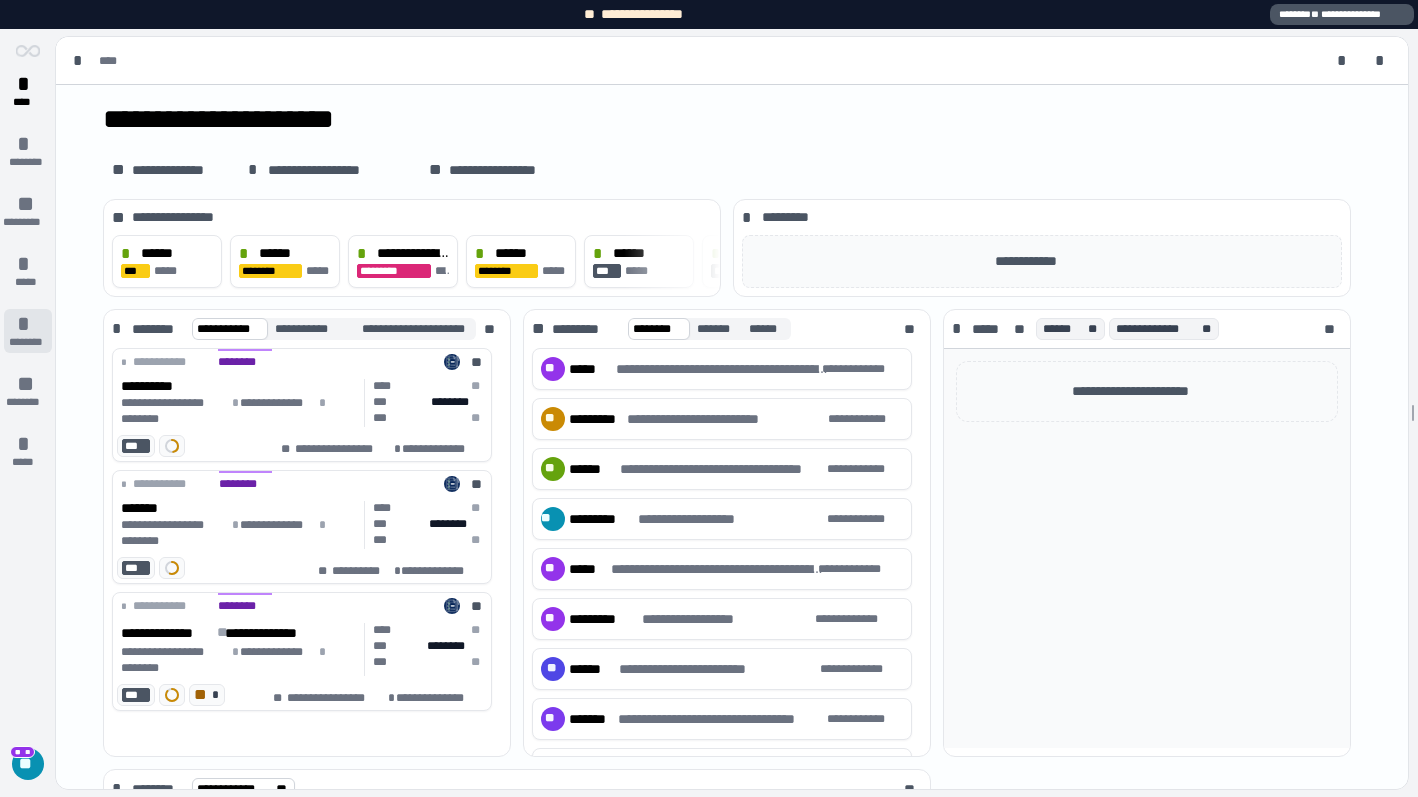click on "********" at bounding box center [28, 342] 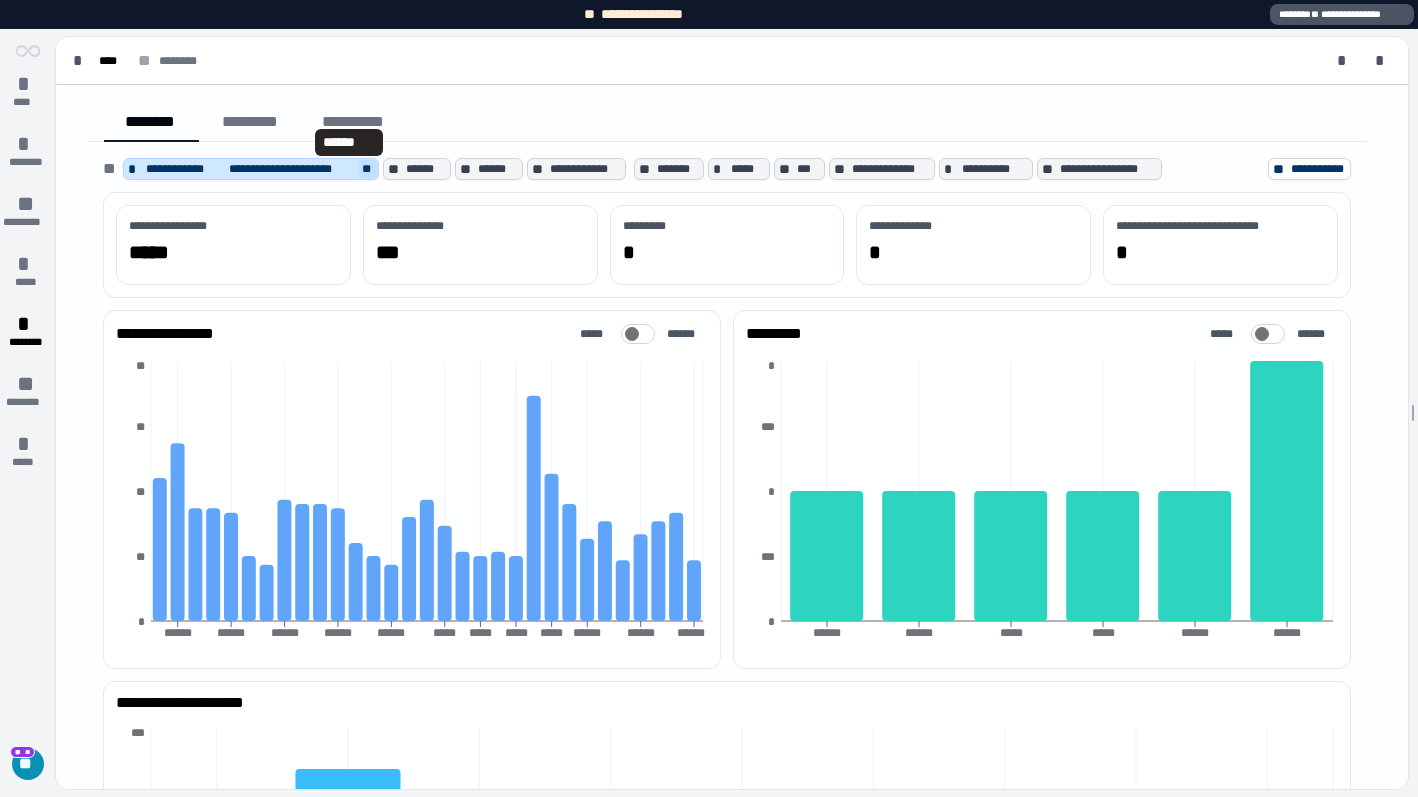 click on "**" at bounding box center (368, 169) 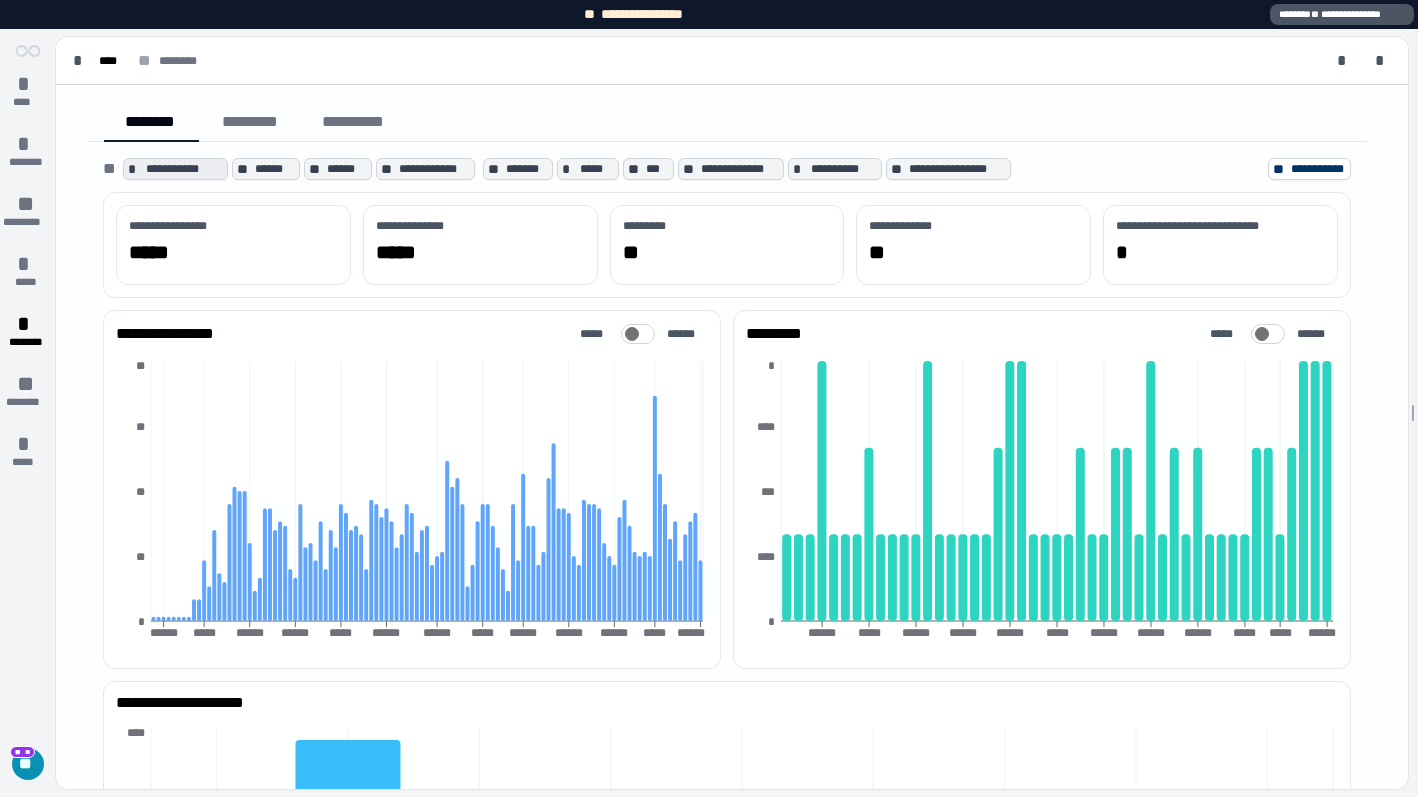 click on "**********" at bounding box center (175, 169) 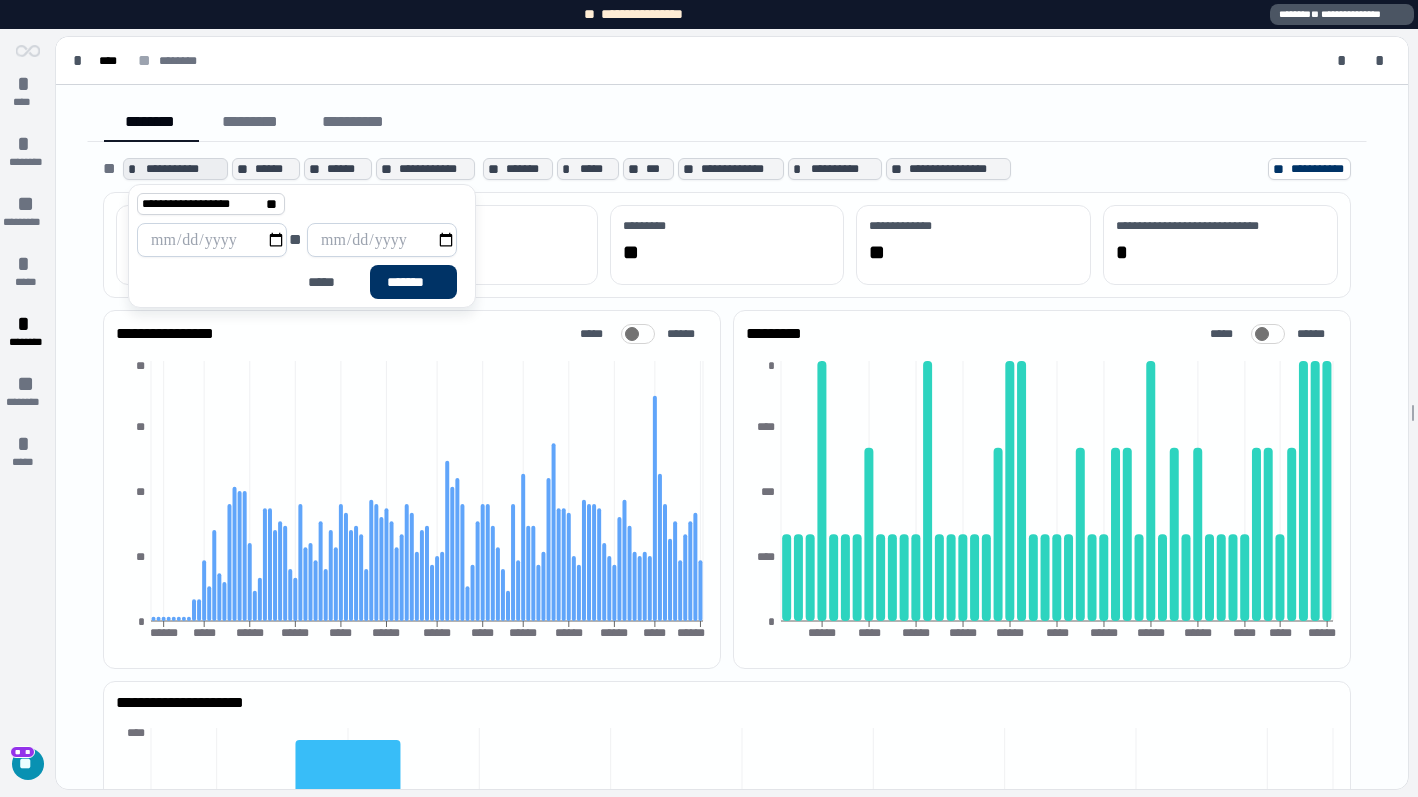 click at bounding box center [212, 240] 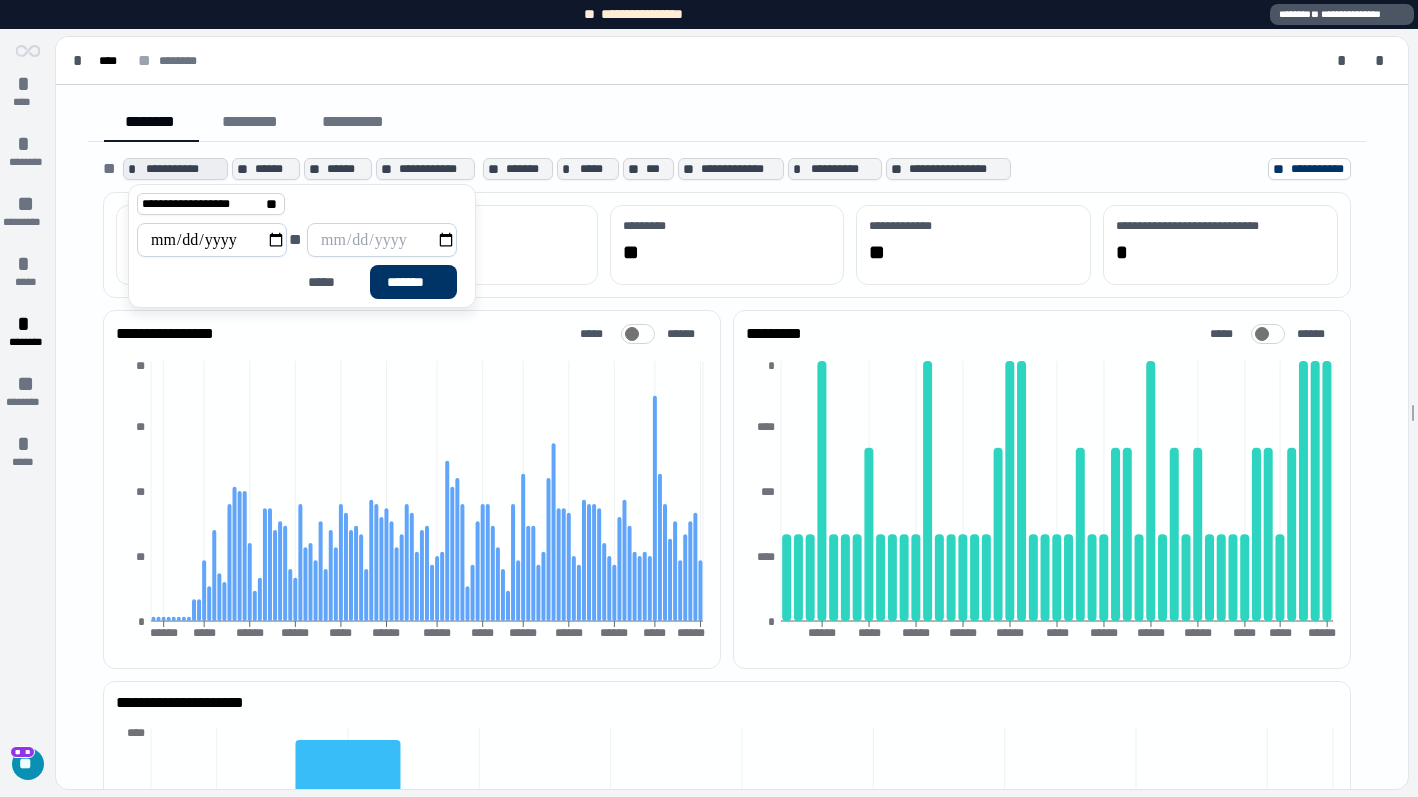 click at bounding box center (382, 240) 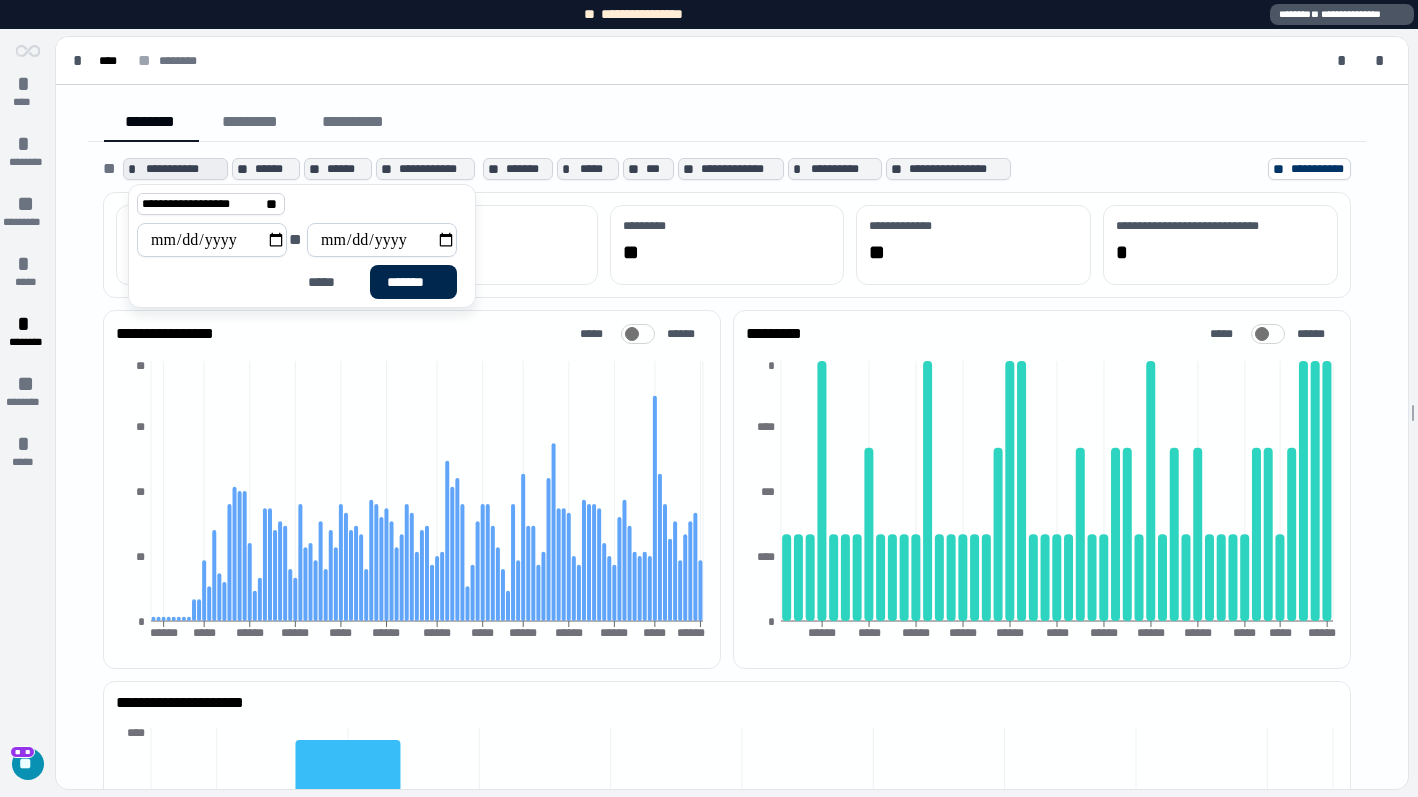click on "*******" at bounding box center (413, 282) 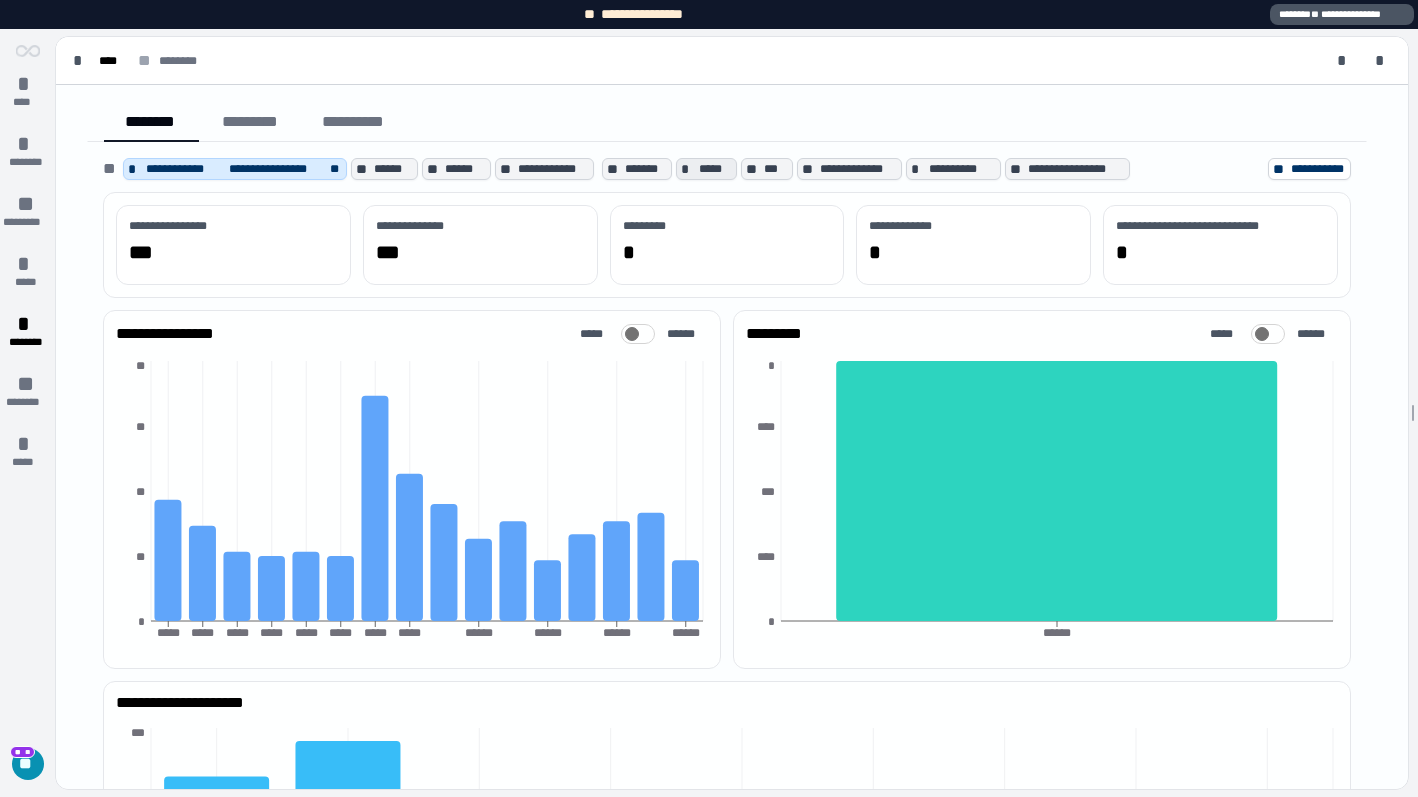 click on "*" at bounding box center [688, 169] 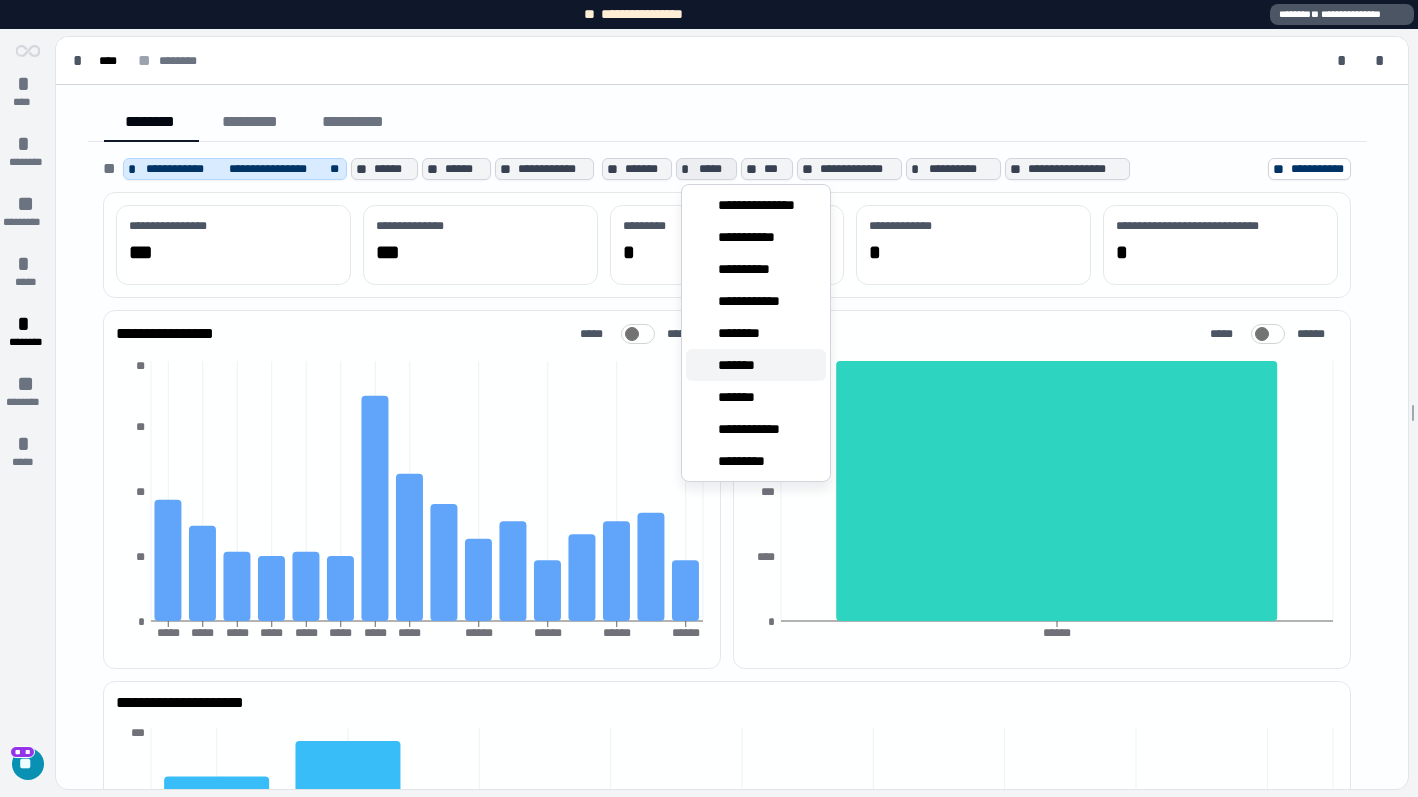 click on "*******" at bounding box center [742, 365] 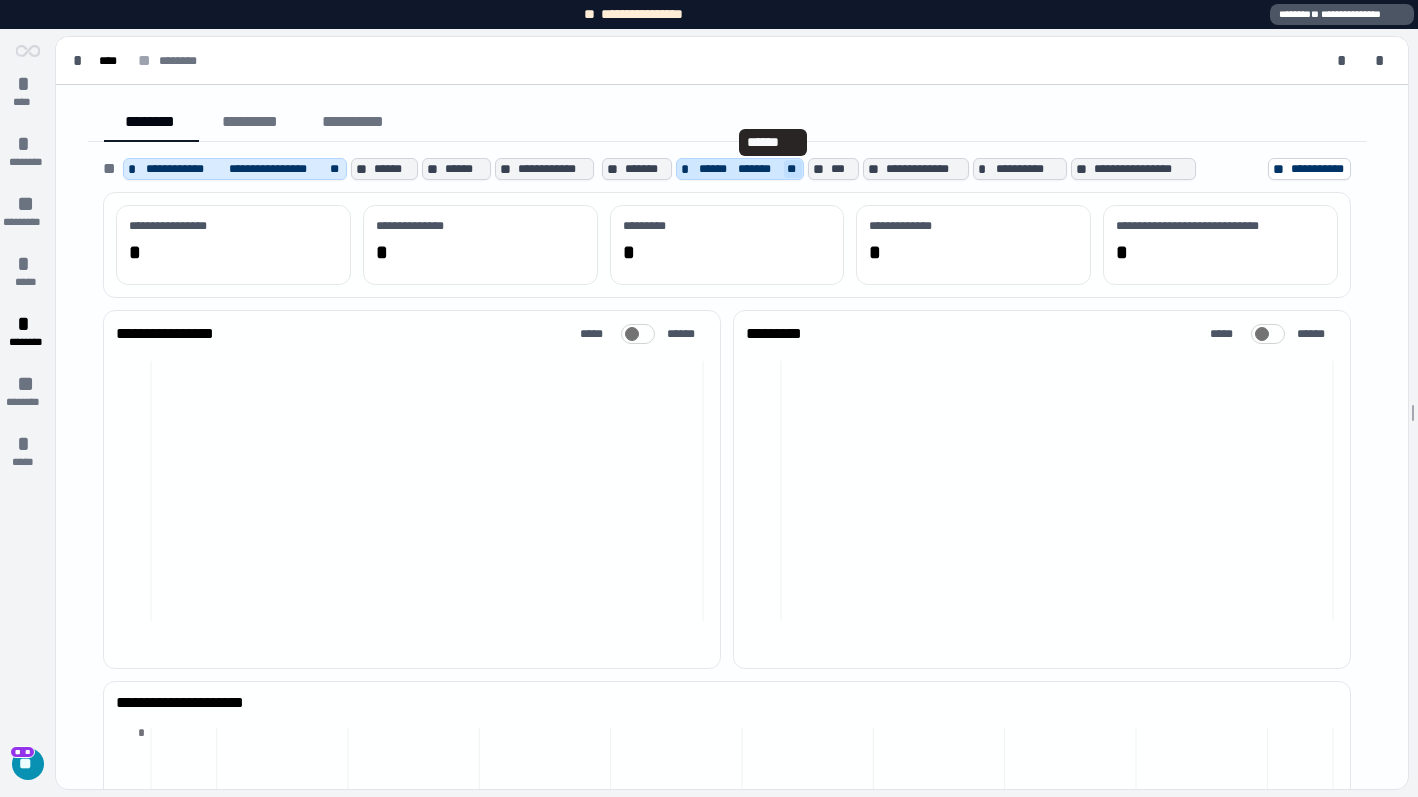 click on "**" at bounding box center (793, 169) 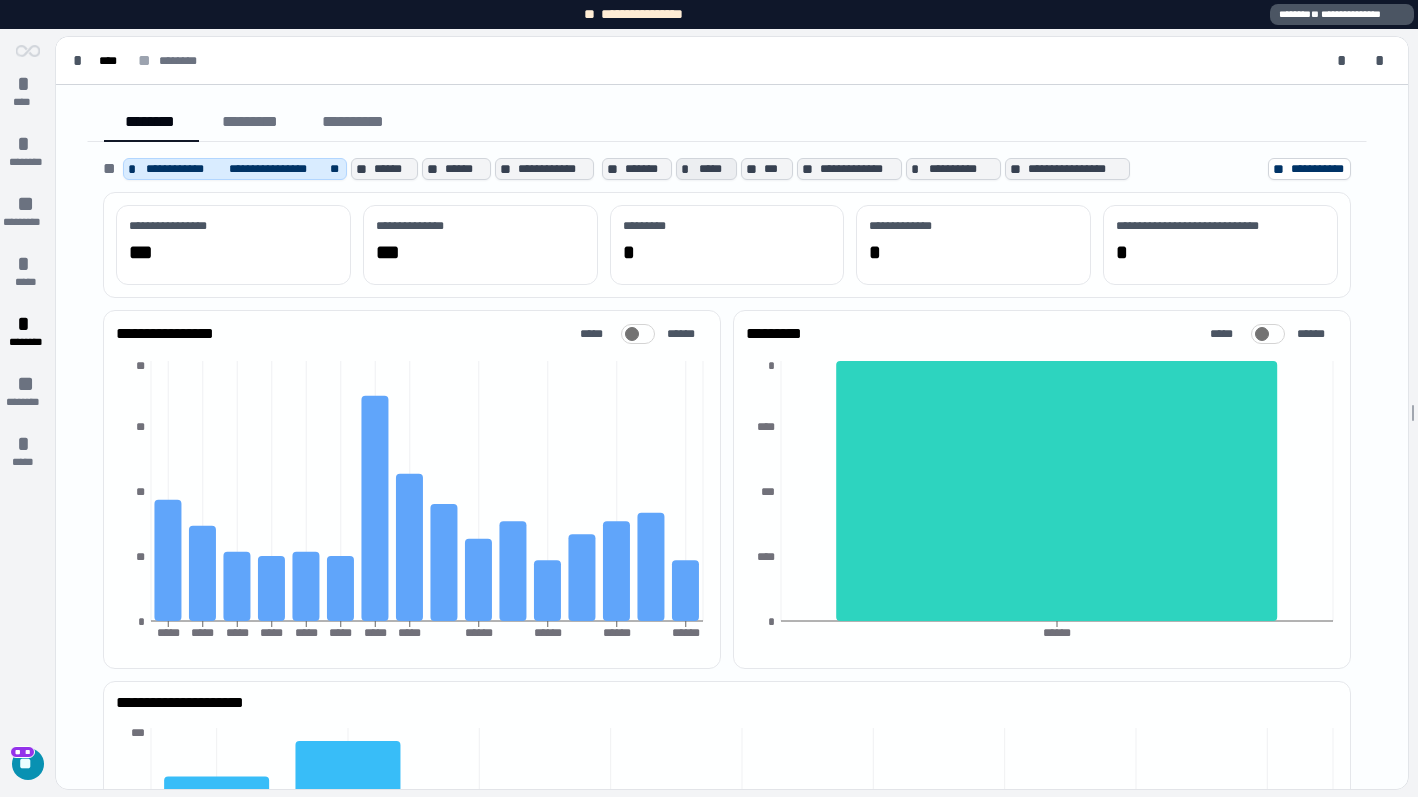 click on "*****" at bounding box center [715, 169] 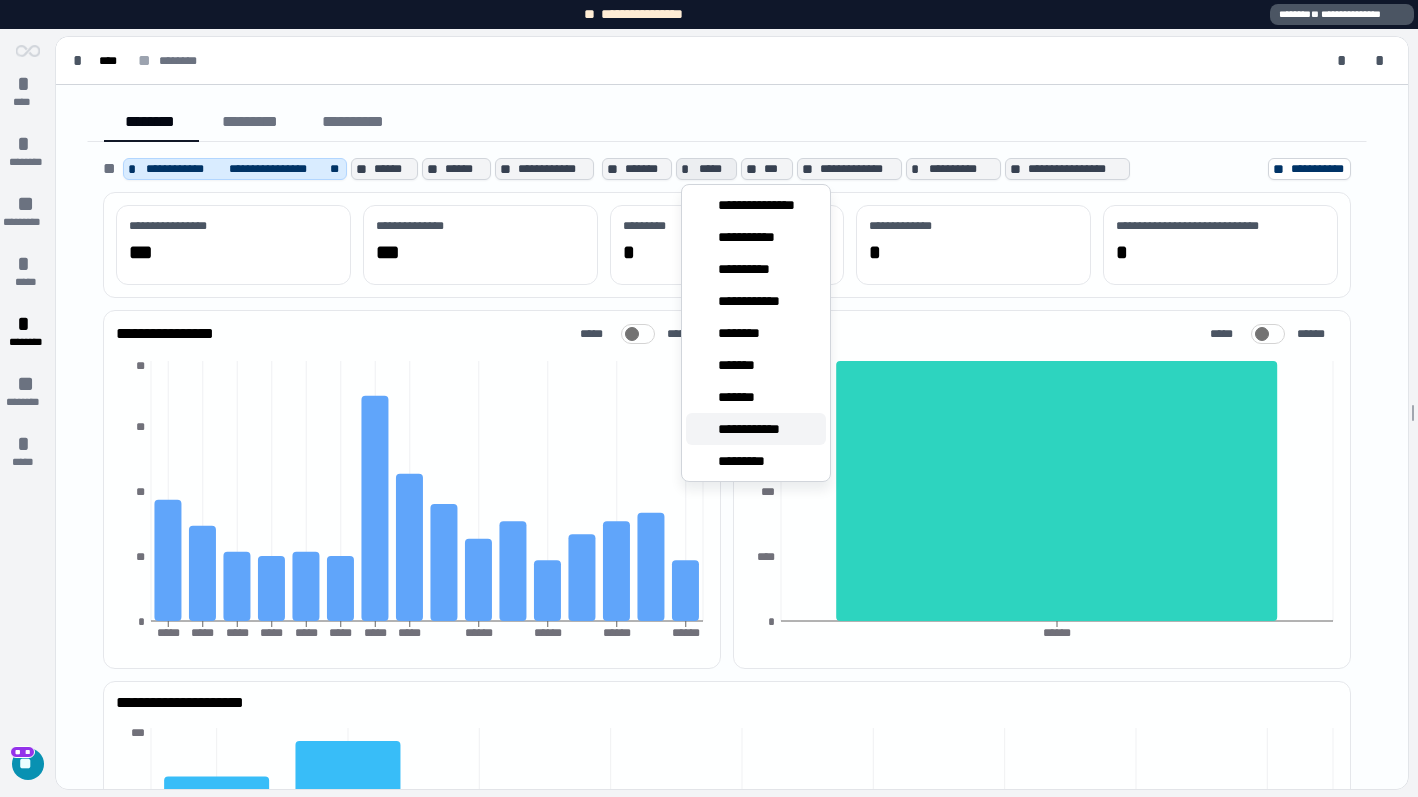 click on "**********" at bounding box center [760, 429] 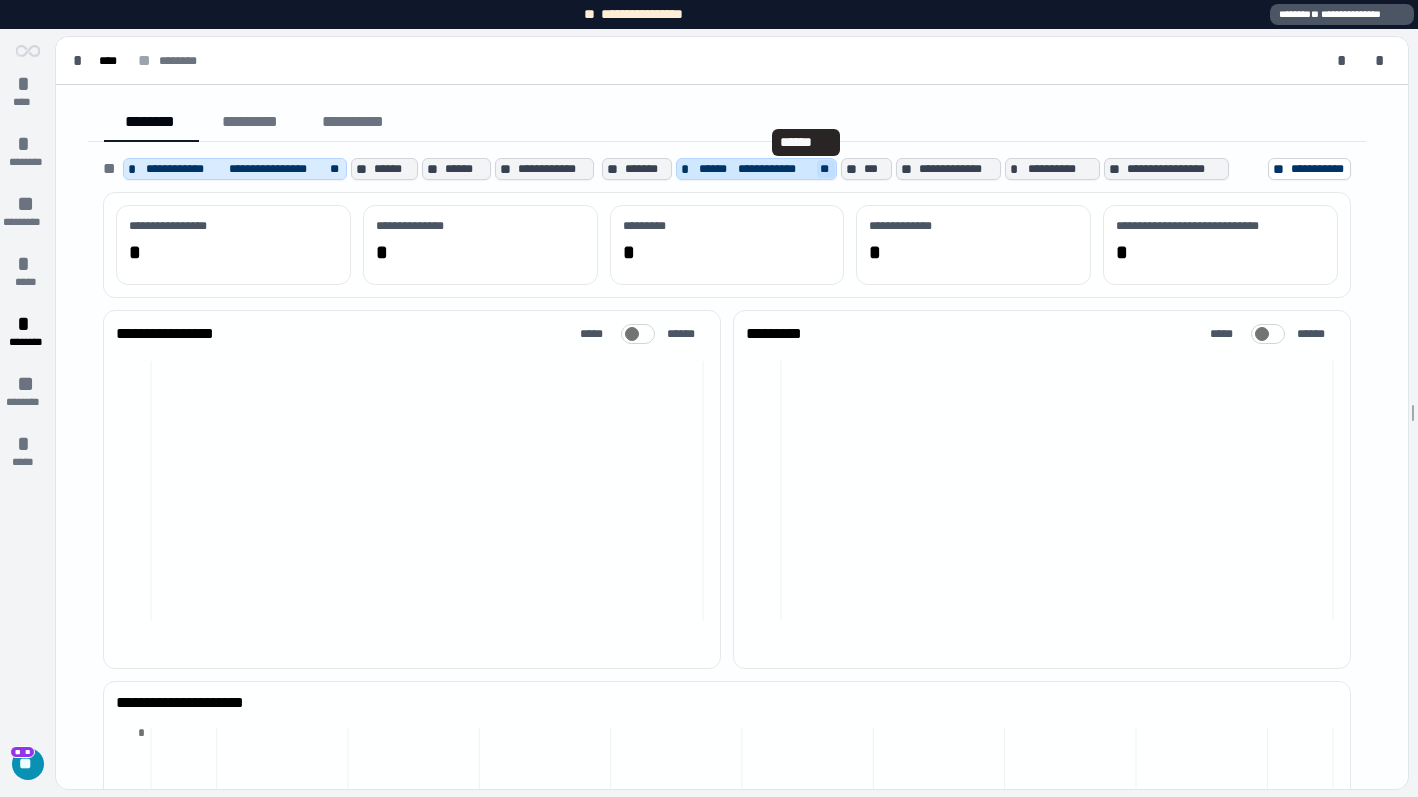 click on "**" at bounding box center [826, 169] 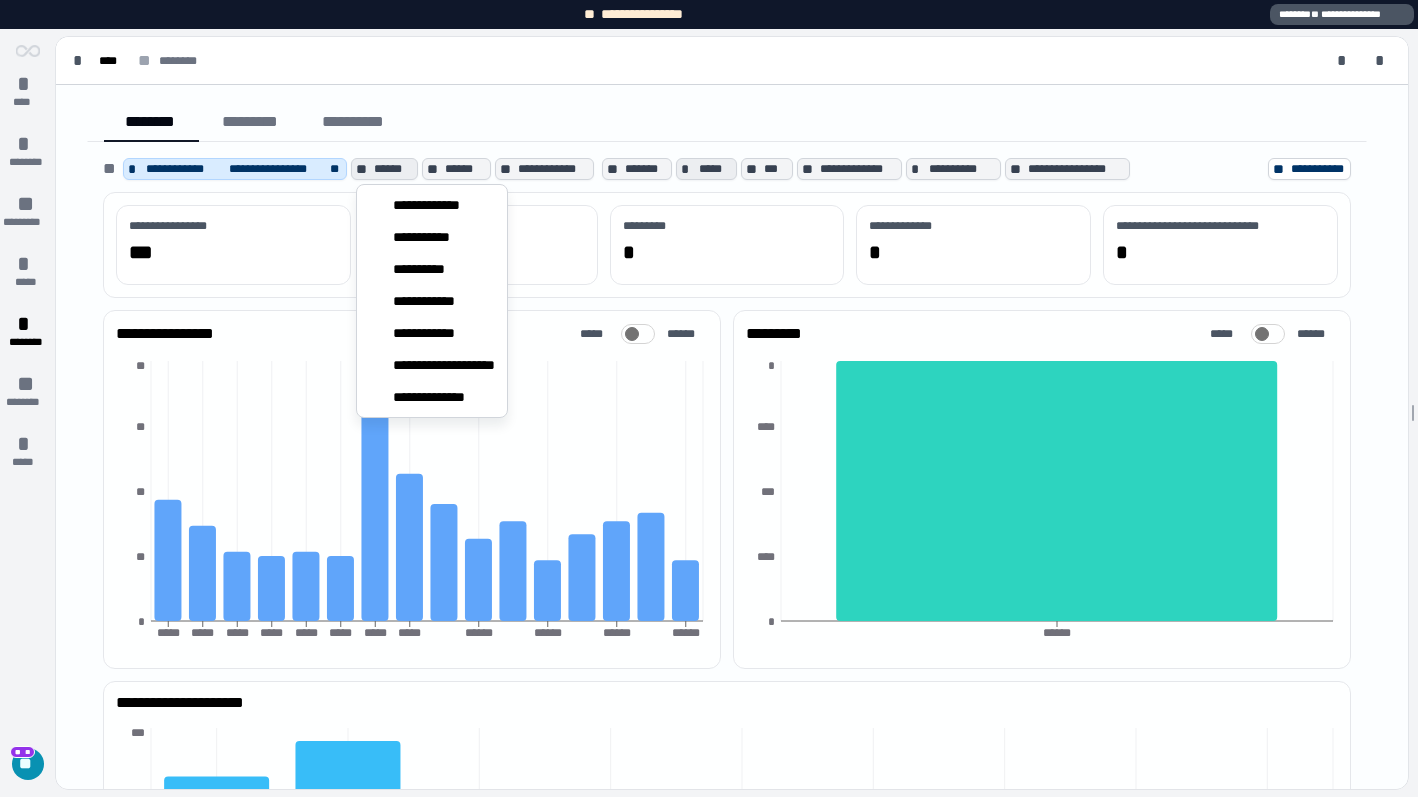 click on "******" at bounding box center [394, 169] 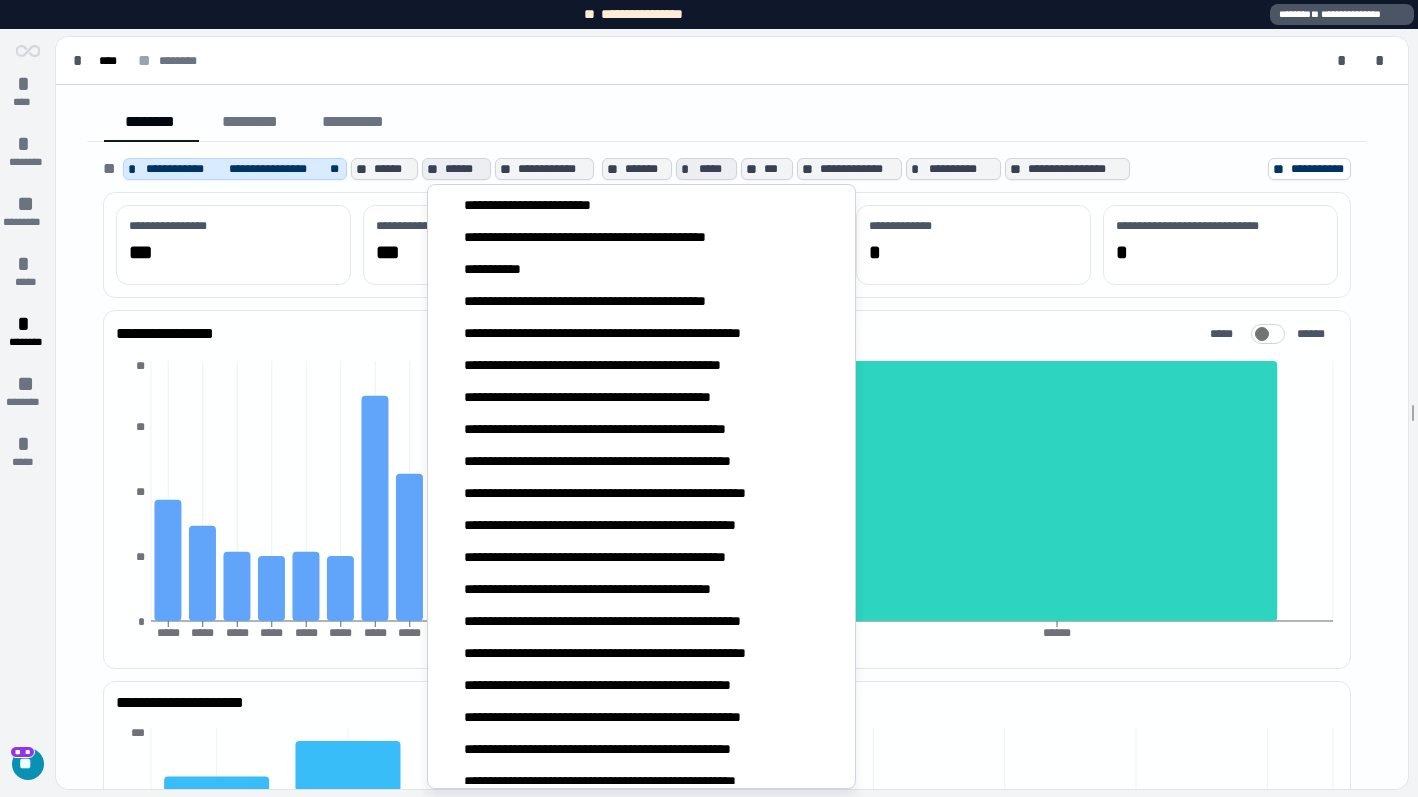 click on "******" at bounding box center [465, 169] 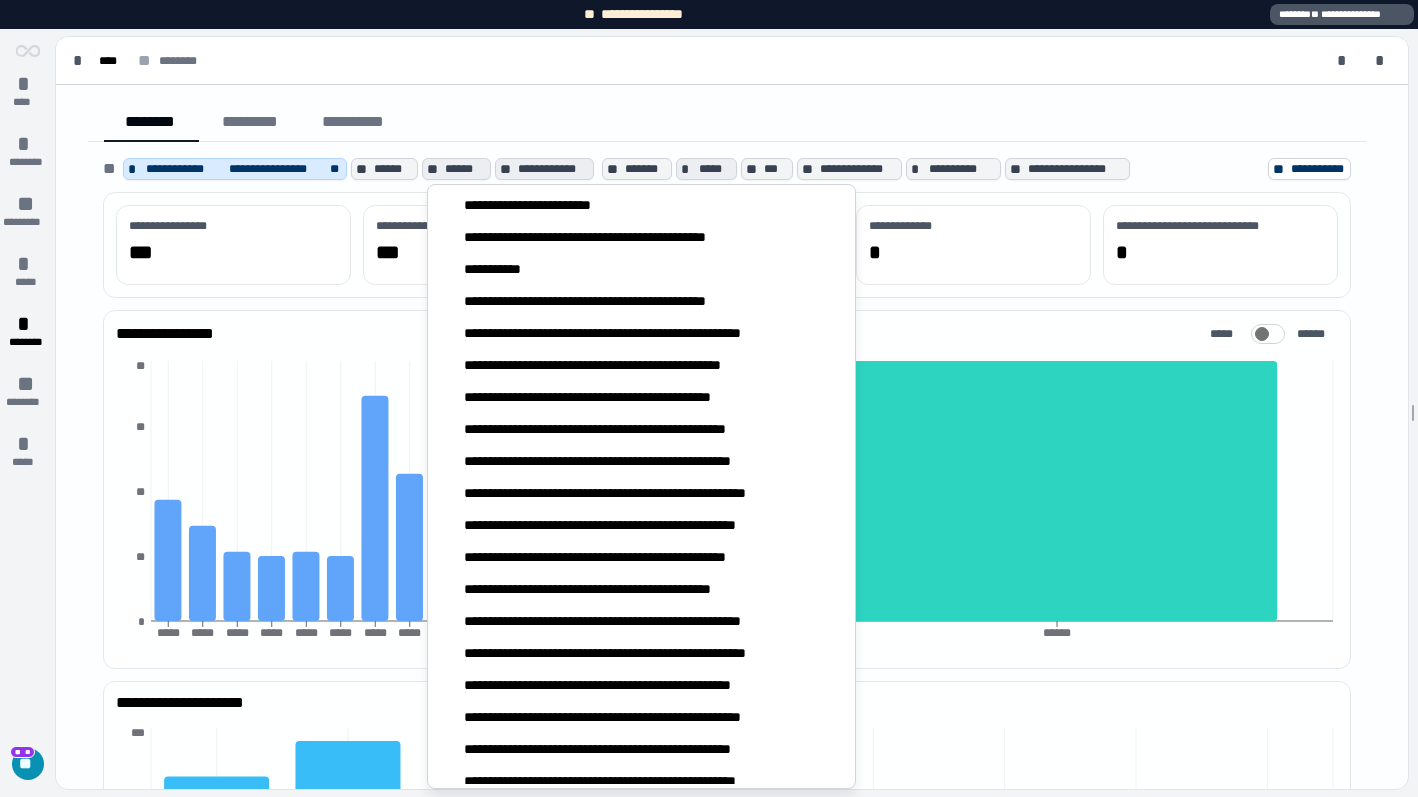 click on "**" at bounding box center [507, 169] 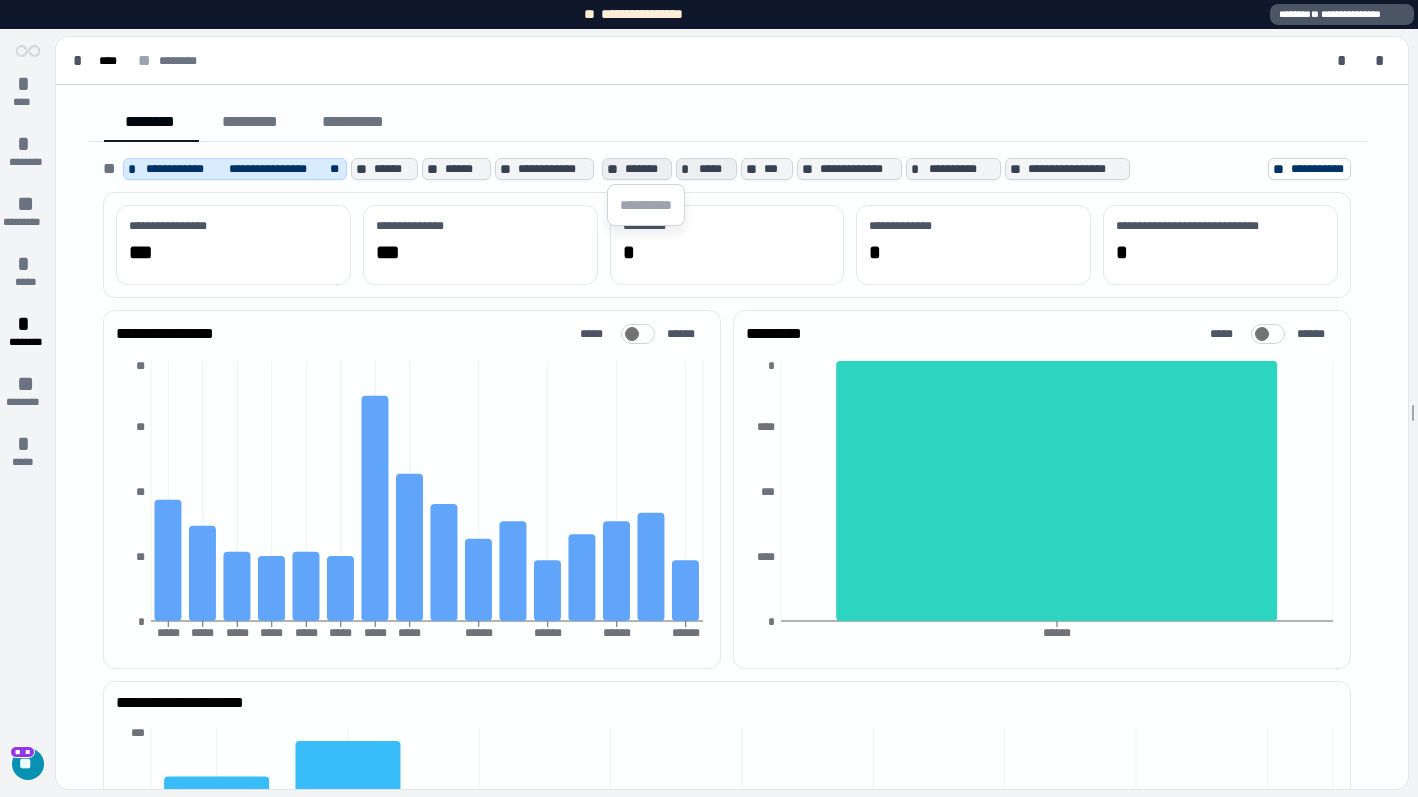 click on "*******" at bounding box center (646, 169) 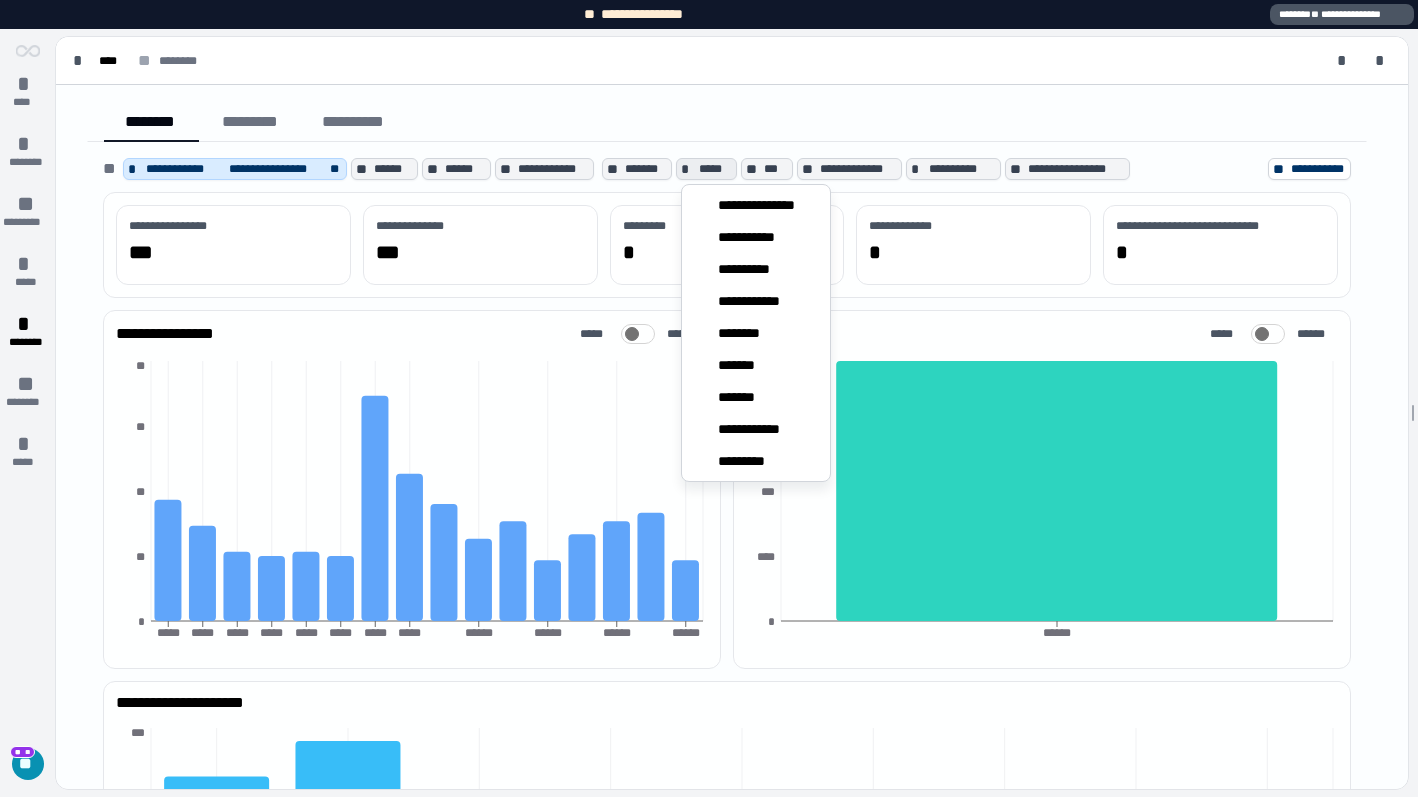click on "*****" at bounding box center [715, 169] 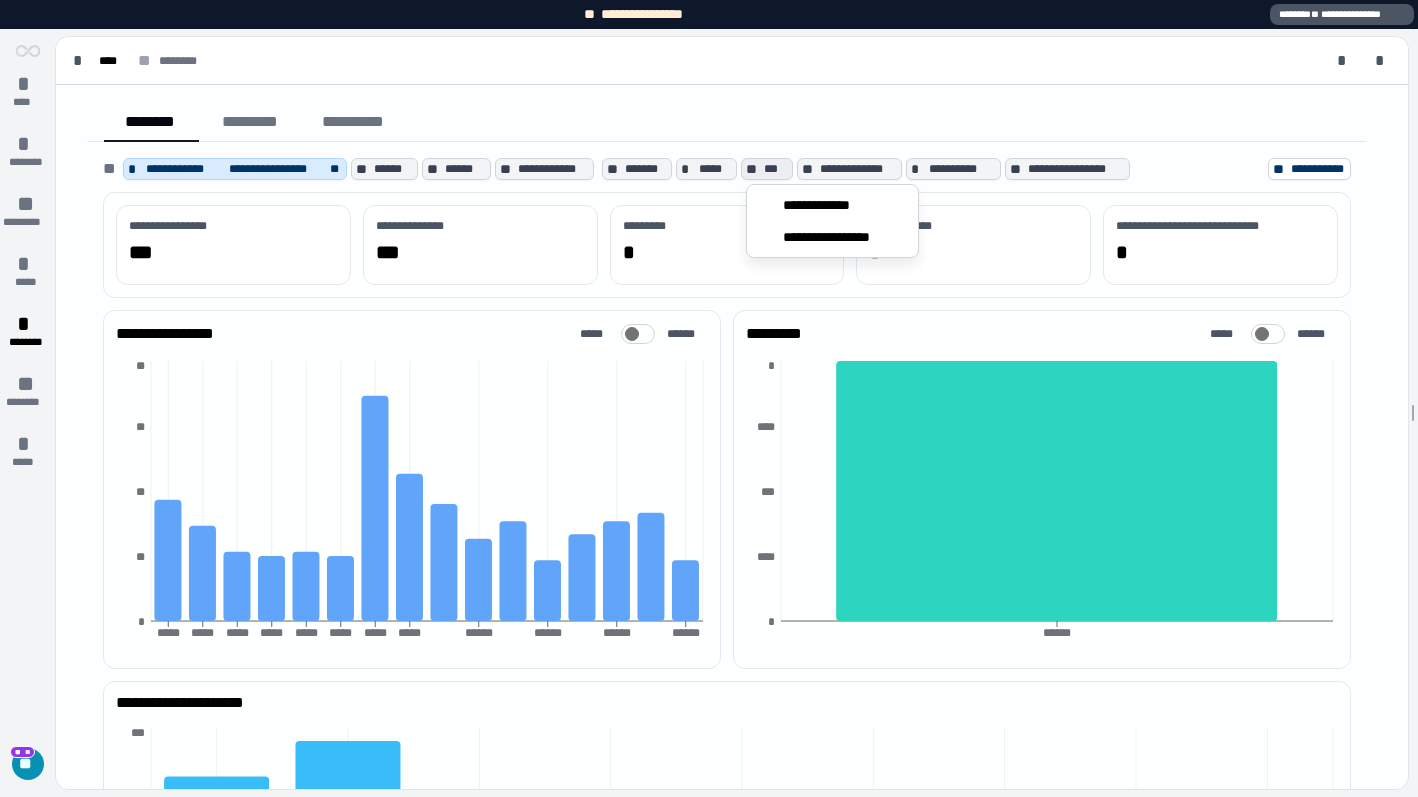click on "***" at bounding box center [776, 169] 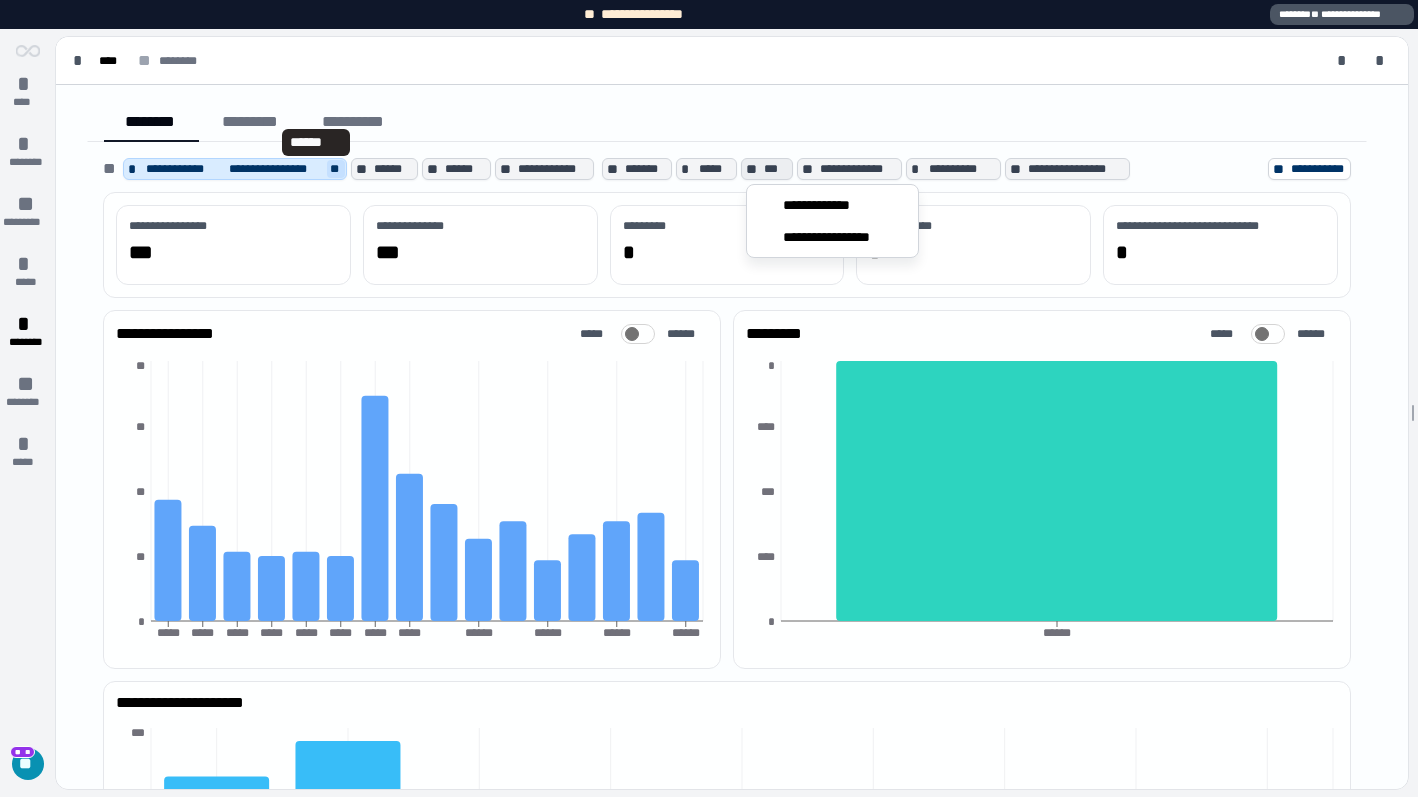 click on "**" at bounding box center [336, 169] 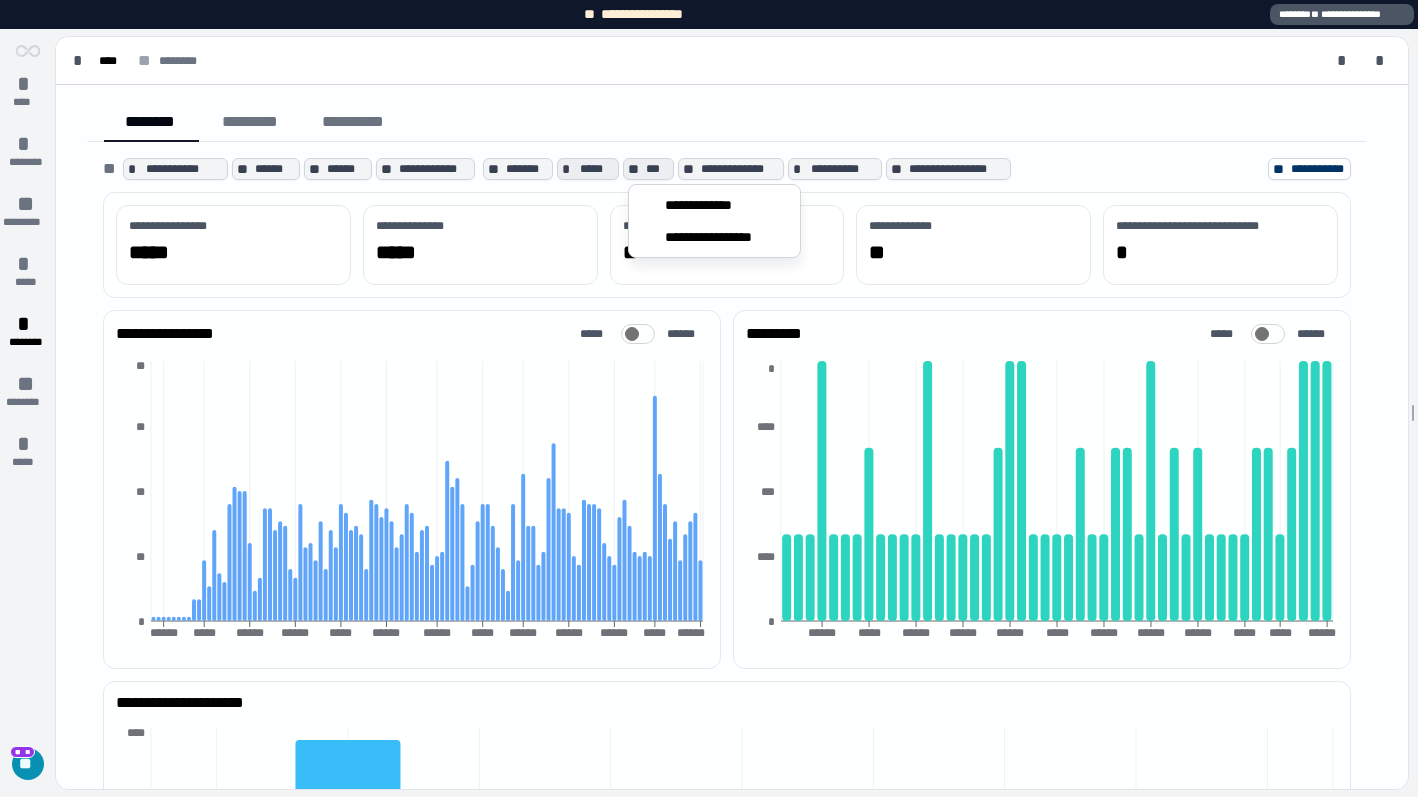click on "*****" at bounding box center [596, 169] 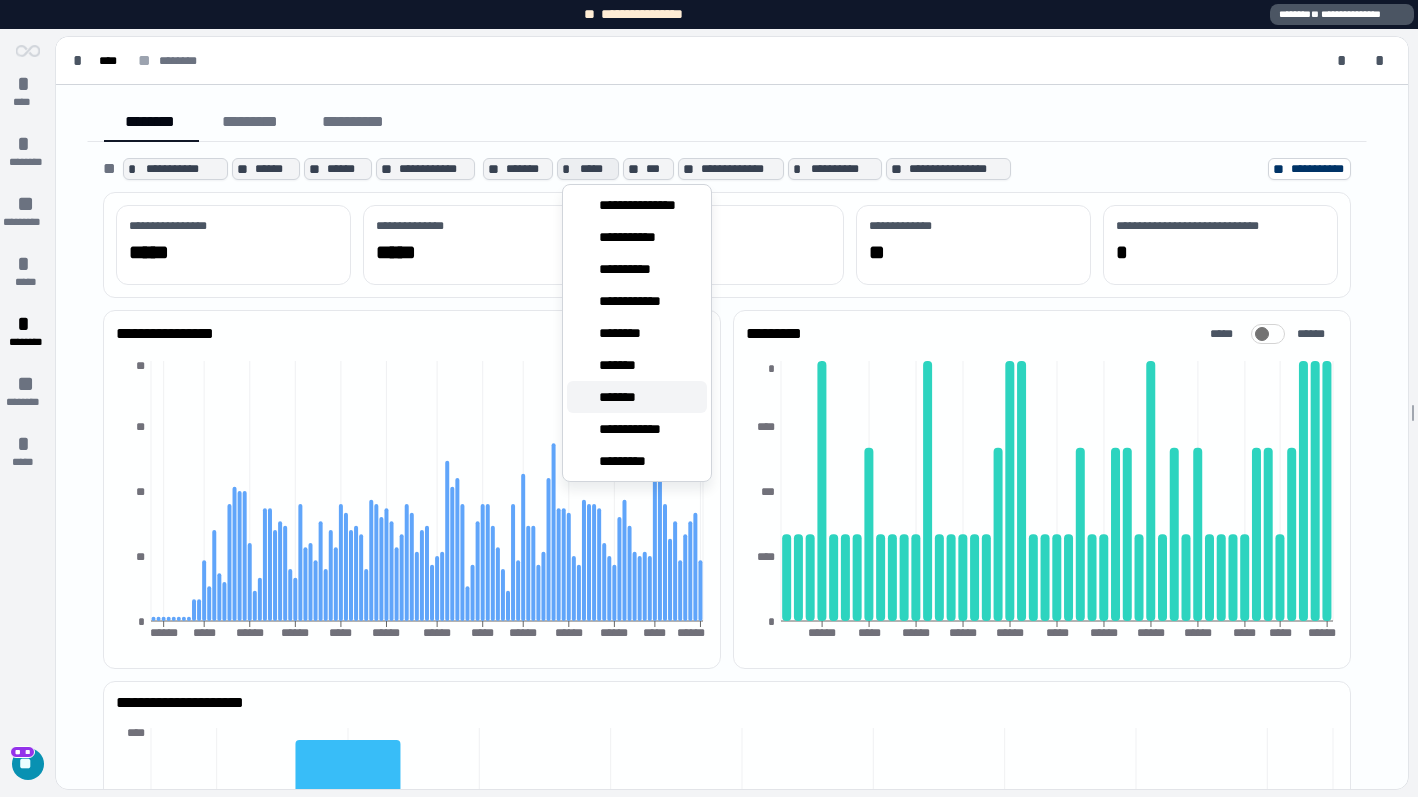 click on "*******" at bounding box center [625, 397] 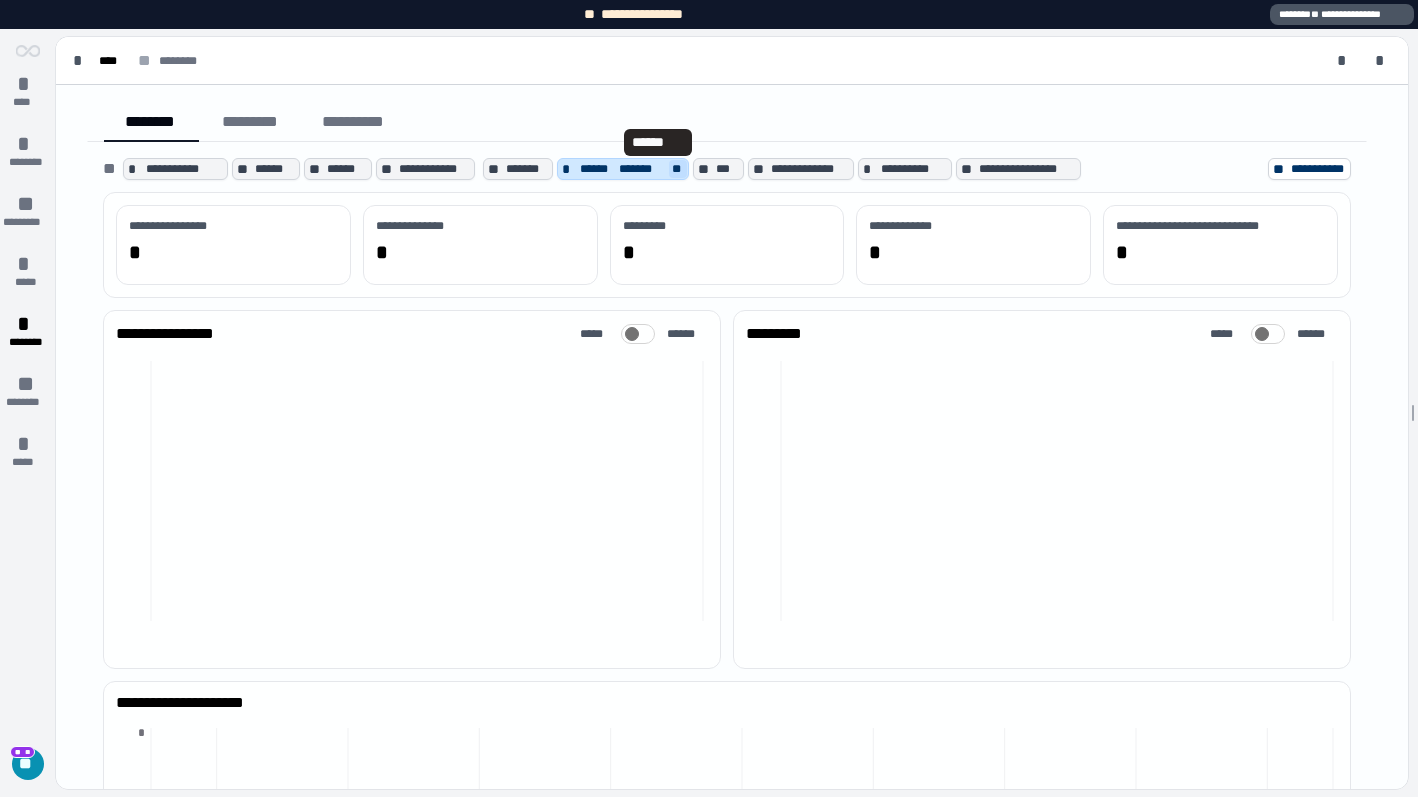 click on "**" at bounding box center (678, 169) 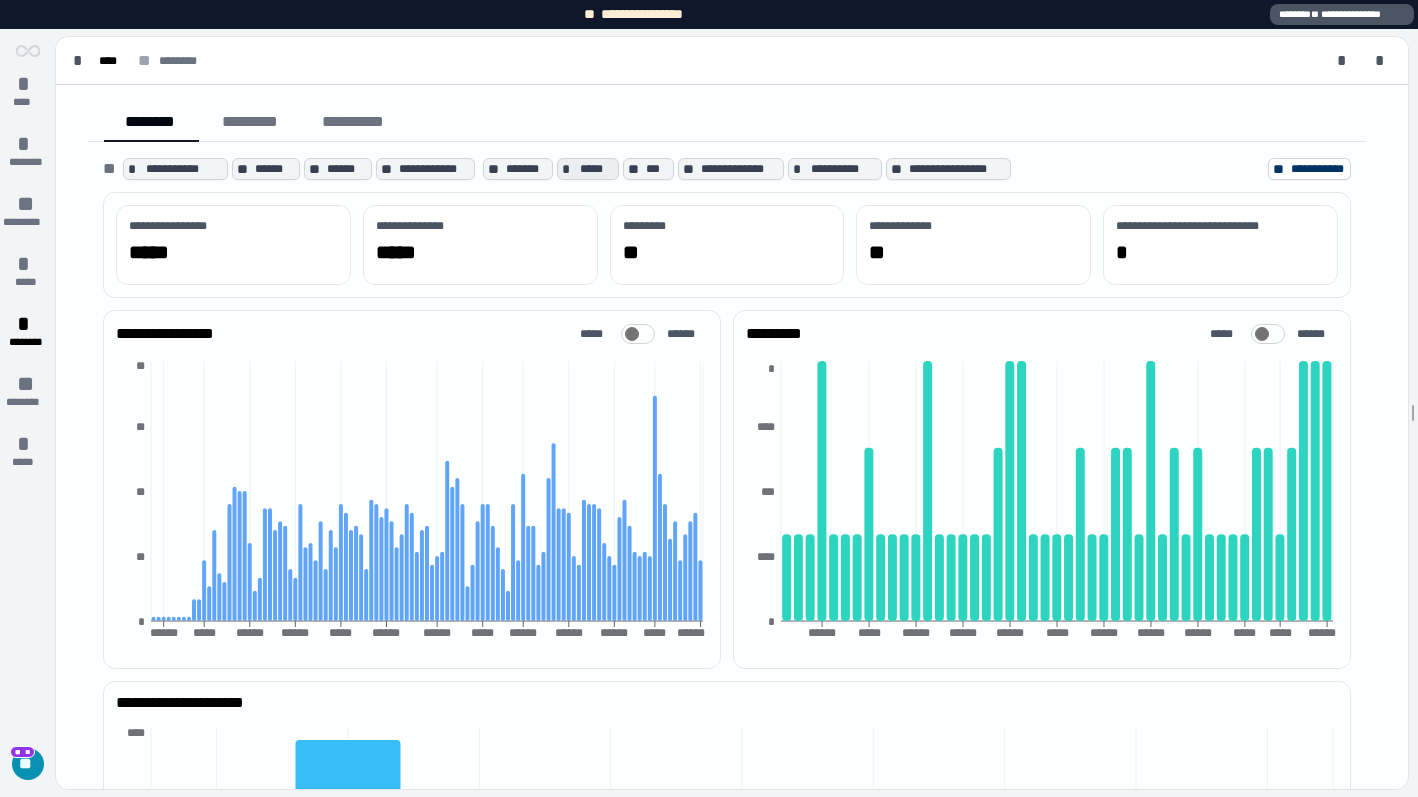 click on "*****" at bounding box center (596, 169) 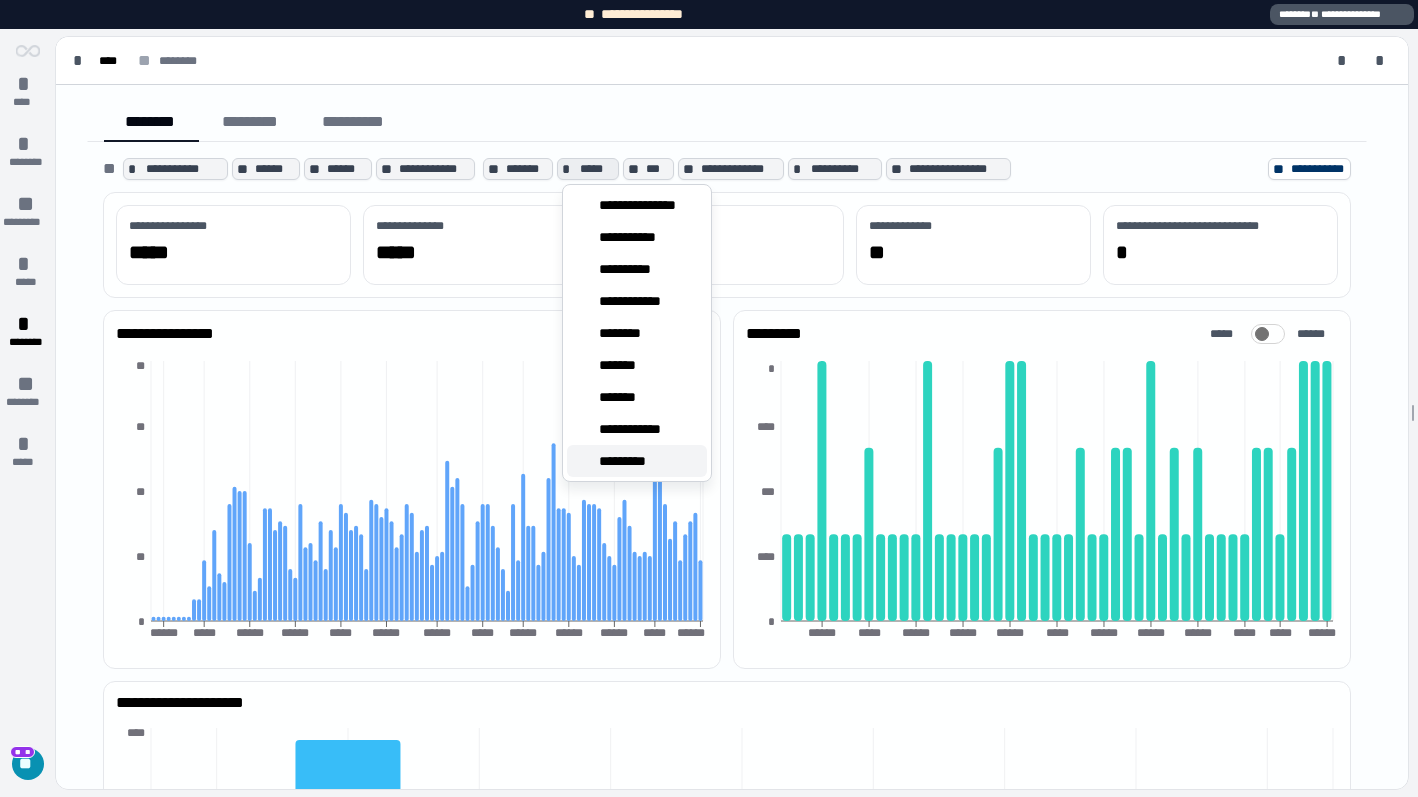 click on "*********" at bounding box center [634, 461] 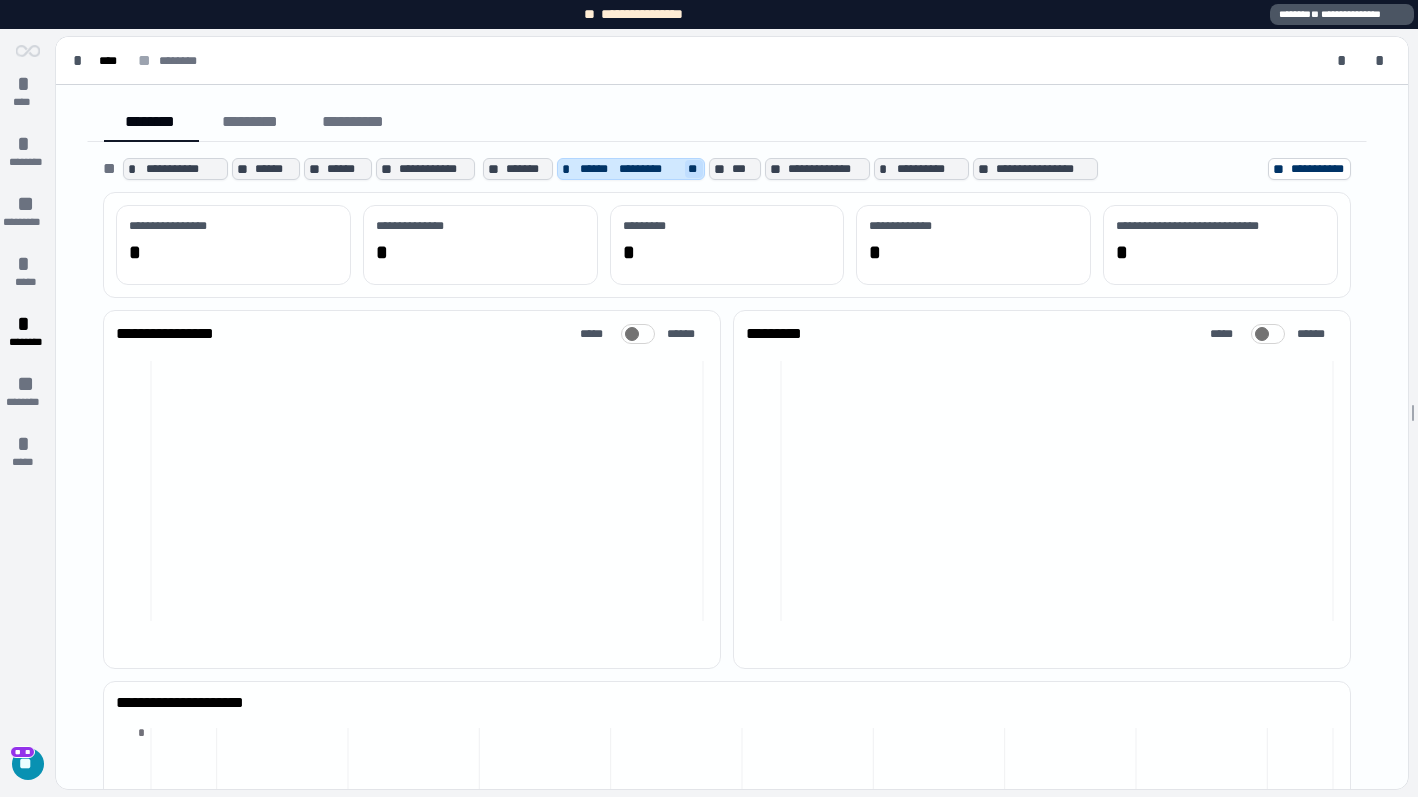 click on "**" at bounding box center [694, 169] 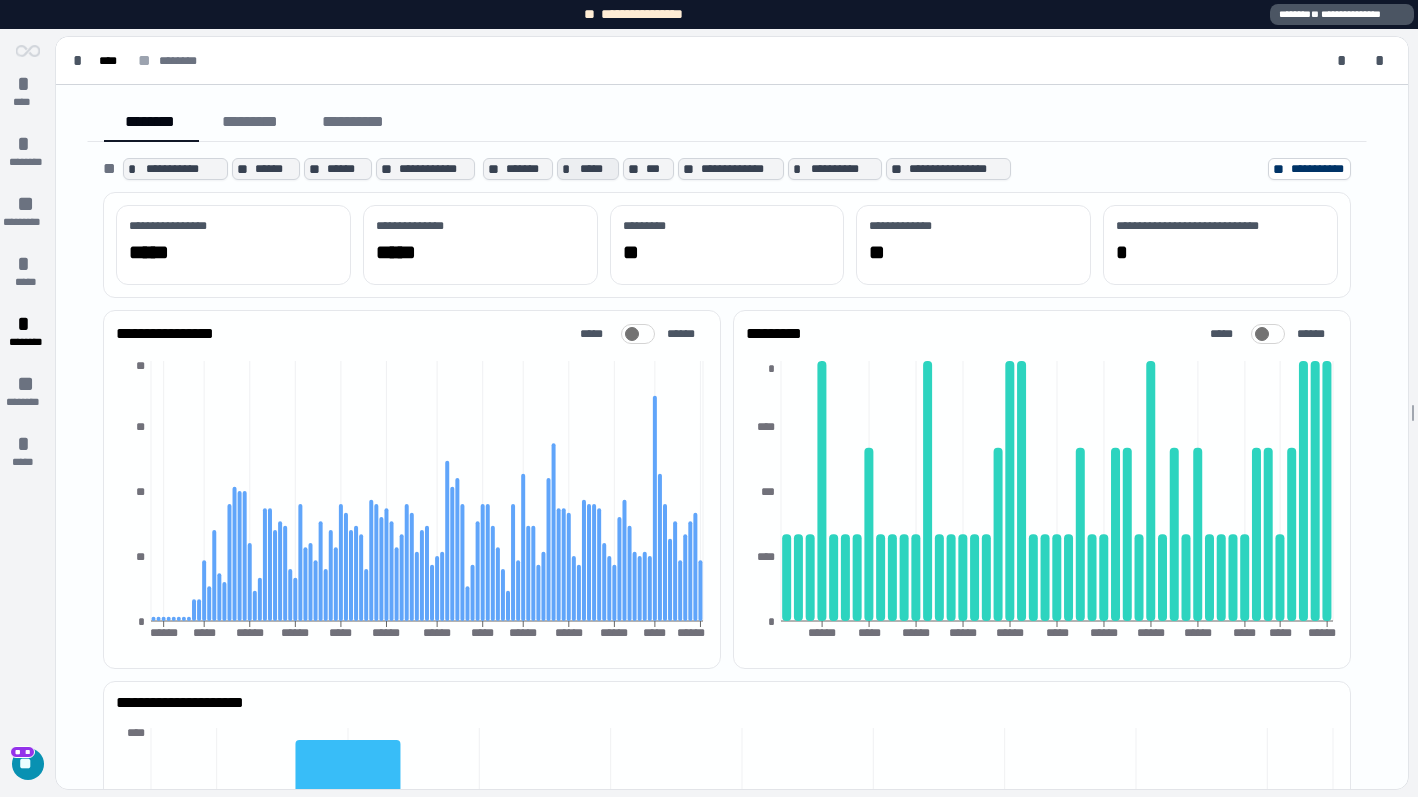 click on "*****" at bounding box center (596, 169) 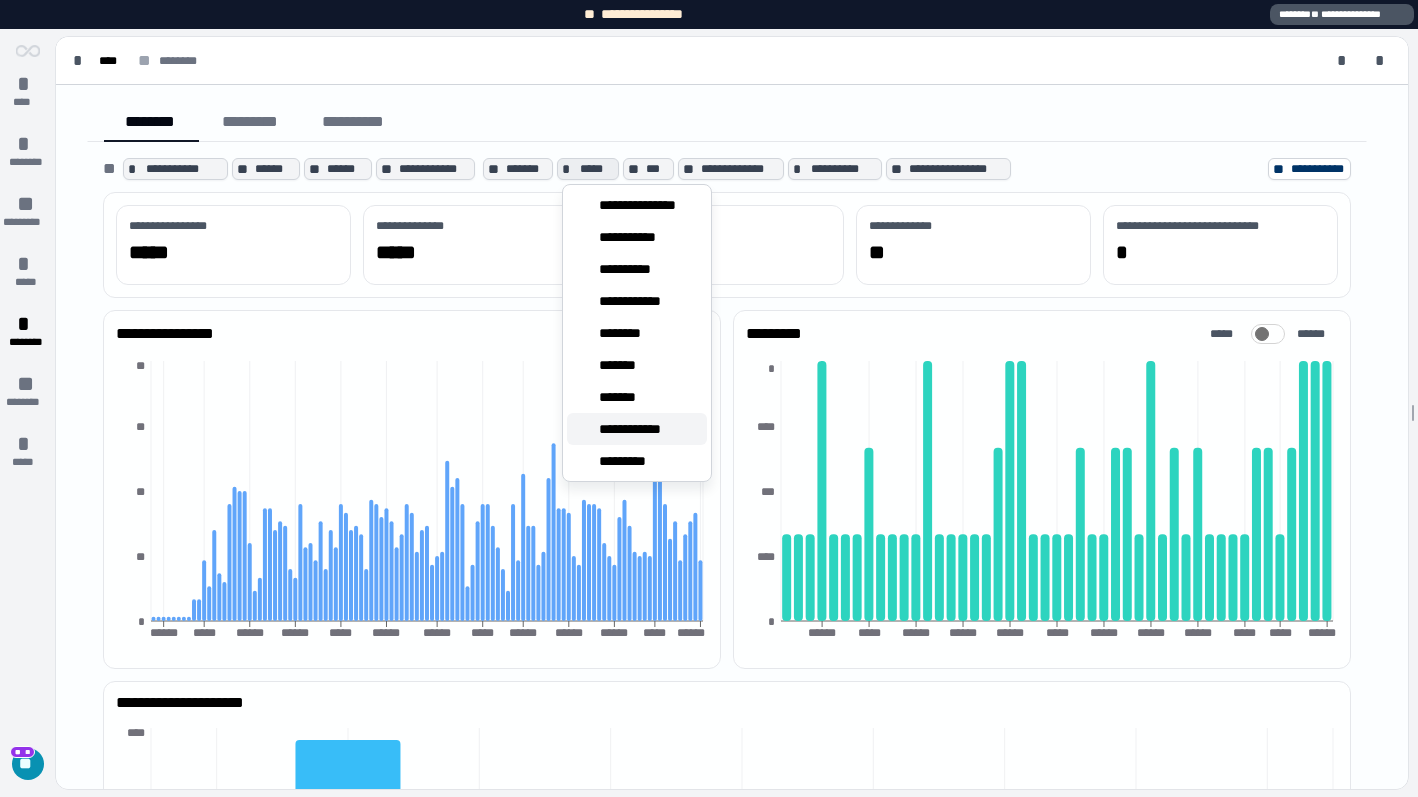 click on "**********" at bounding box center [641, 429] 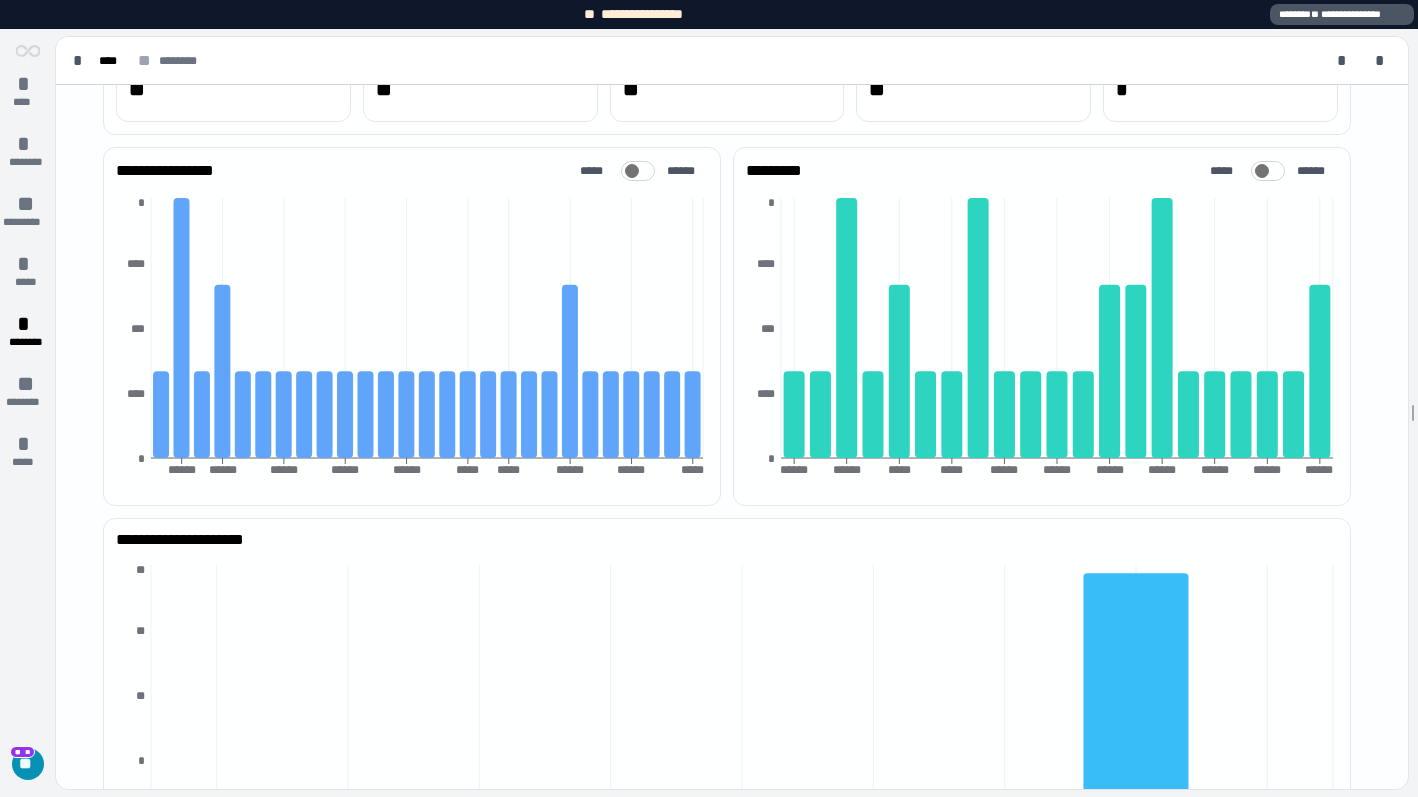 scroll, scrollTop: 0, scrollLeft: 0, axis: both 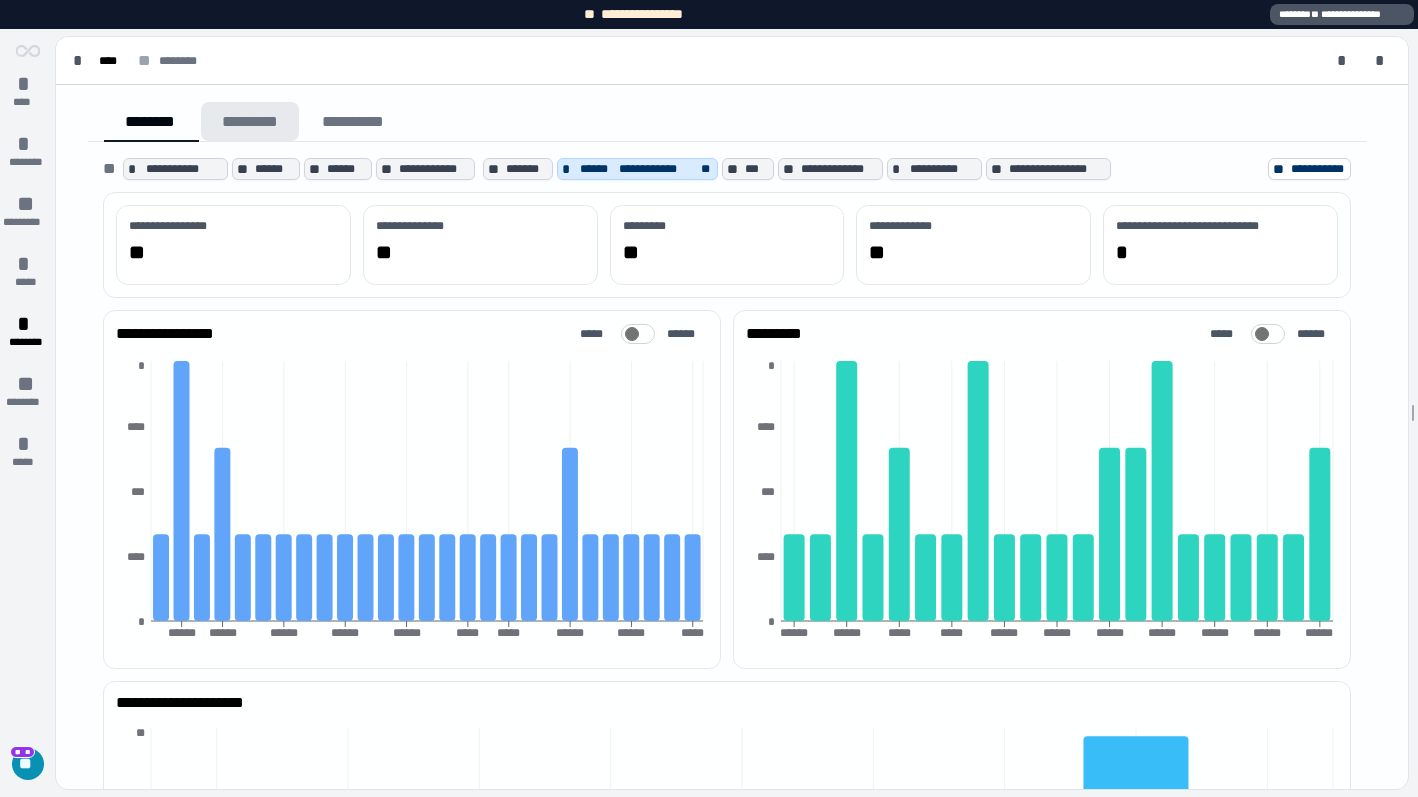 click on "*********" at bounding box center (250, 121) 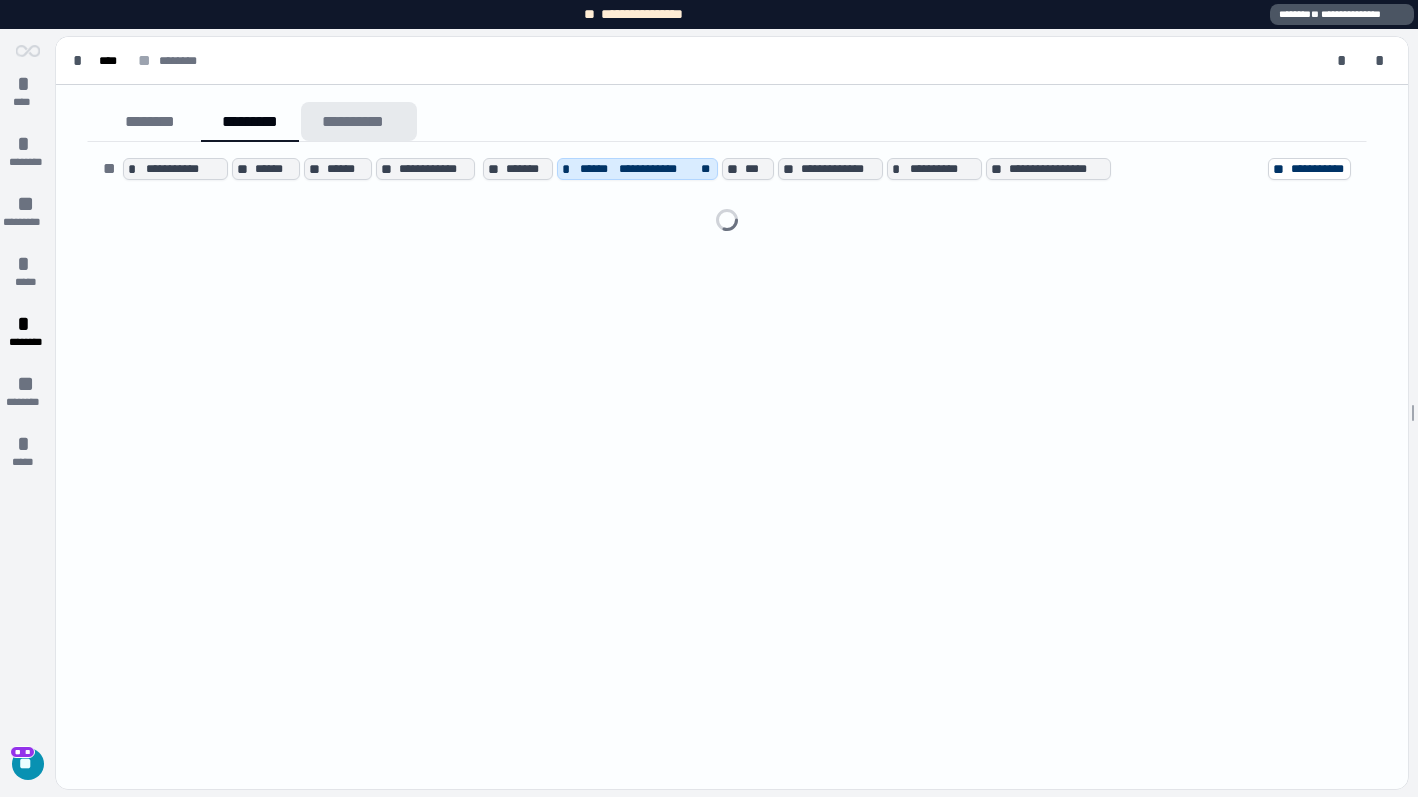 click on "**********" at bounding box center (359, 121) 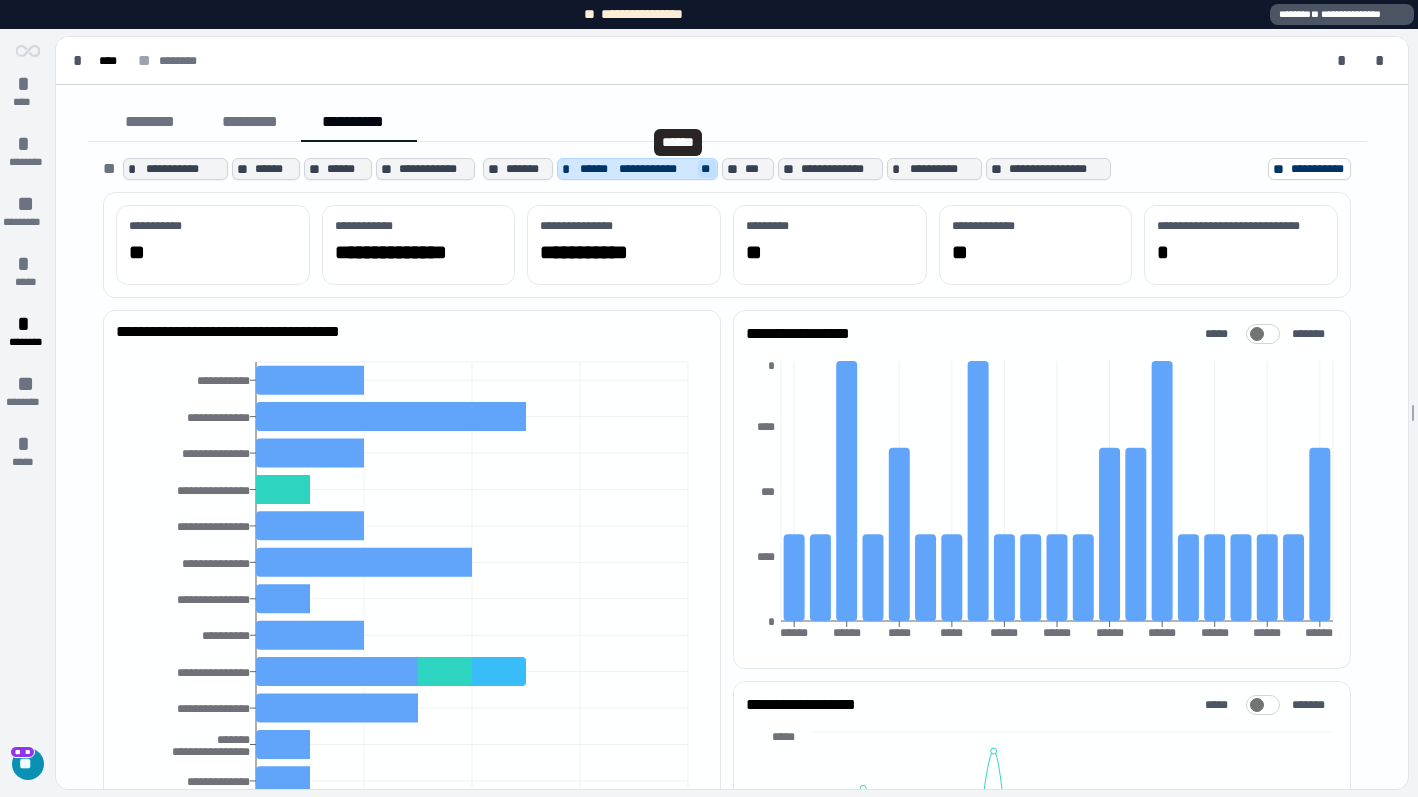 click on "**" at bounding box center [707, 169] 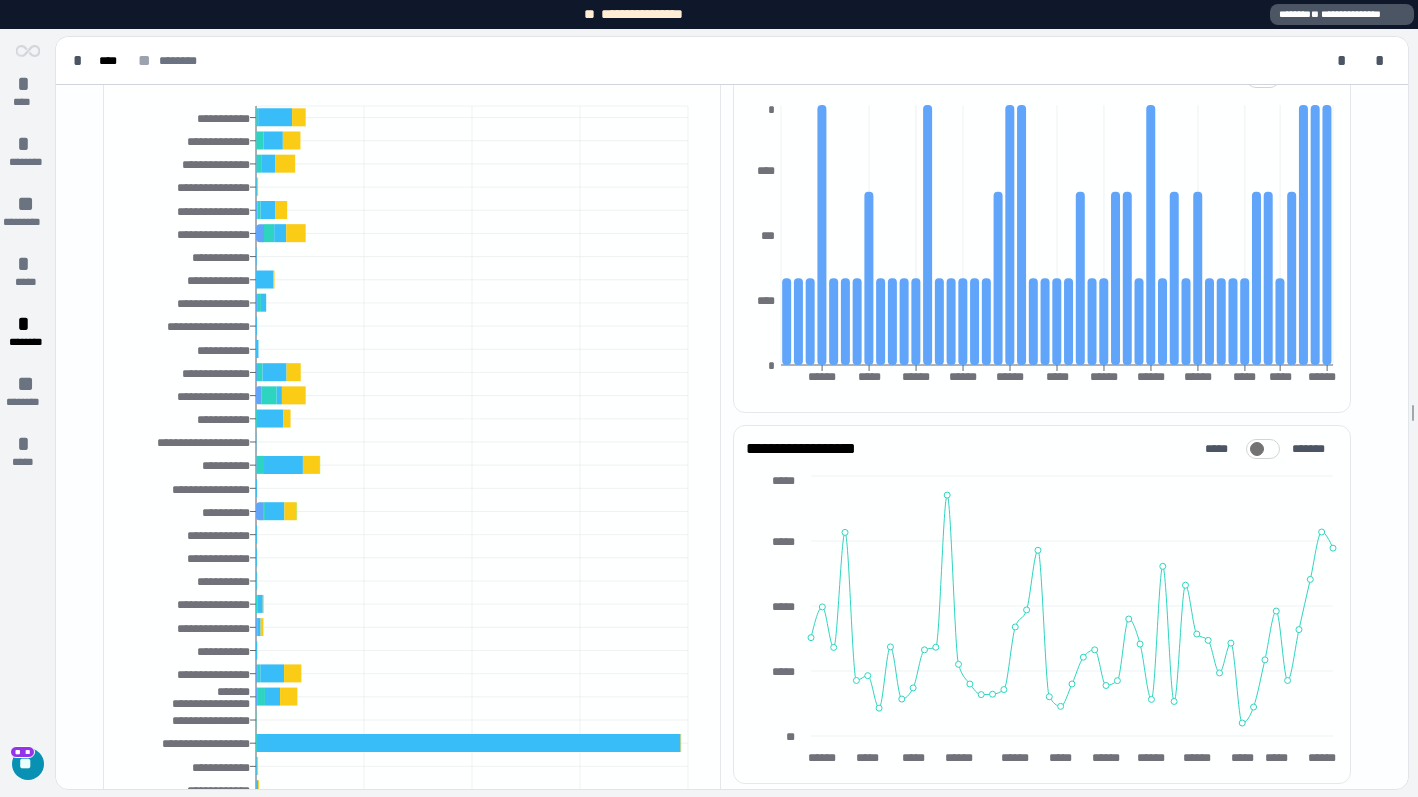 scroll, scrollTop: 0, scrollLeft: 0, axis: both 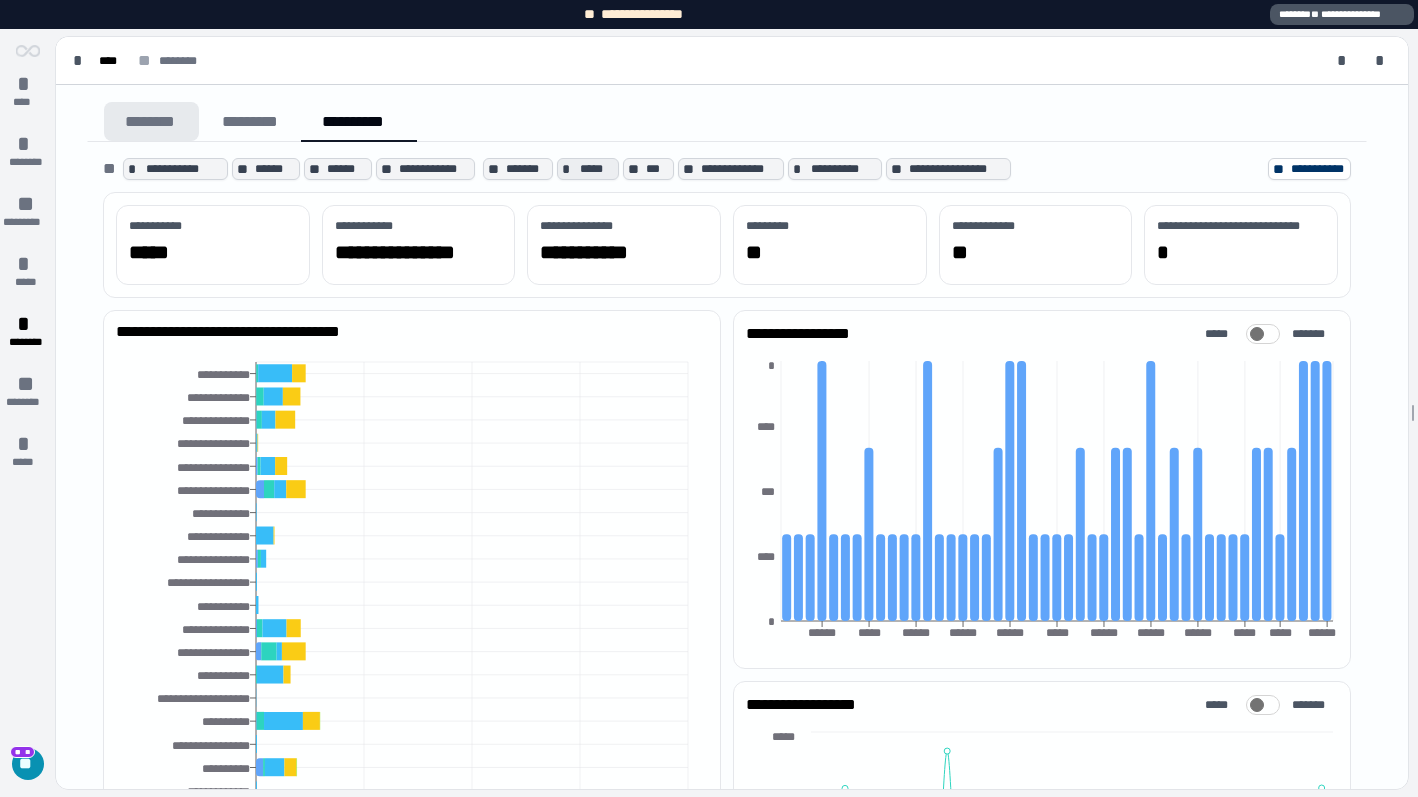 click on "********" at bounding box center (151, 121) 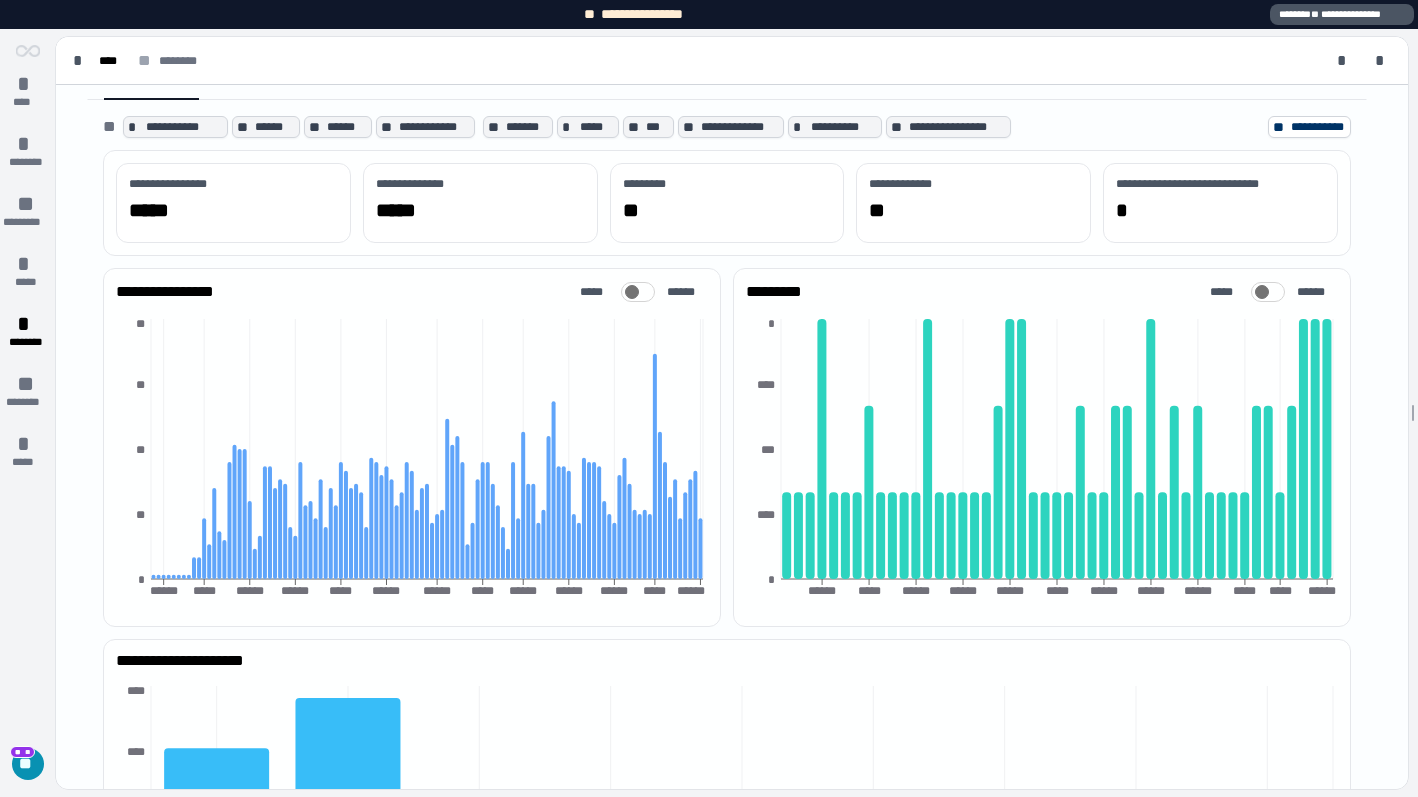 scroll, scrollTop: 0, scrollLeft: 0, axis: both 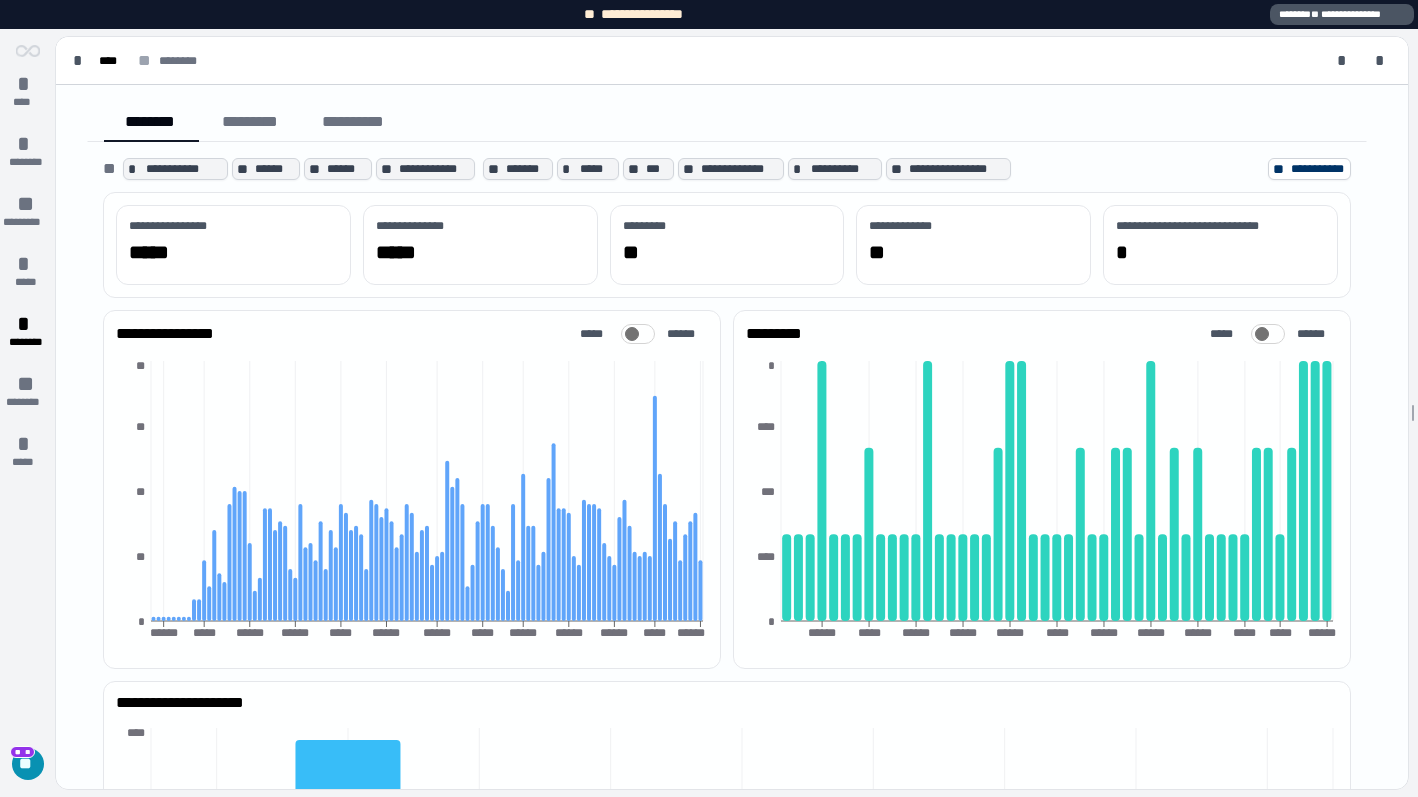 click at bounding box center (638, 334) 